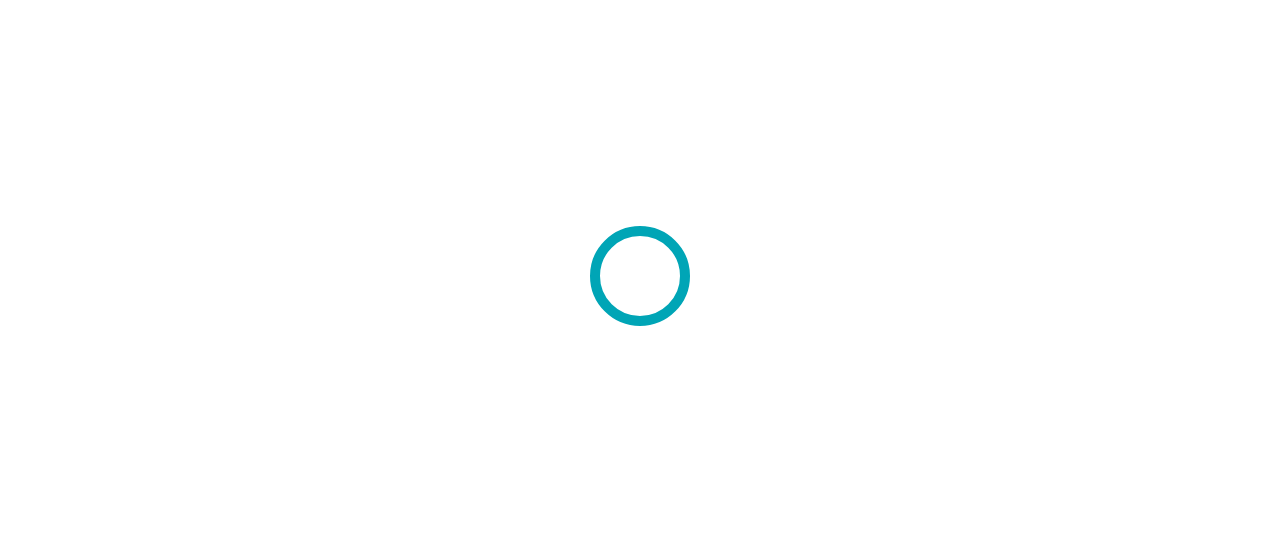 scroll, scrollTop: 0, scrollLeft: 0, axis: both 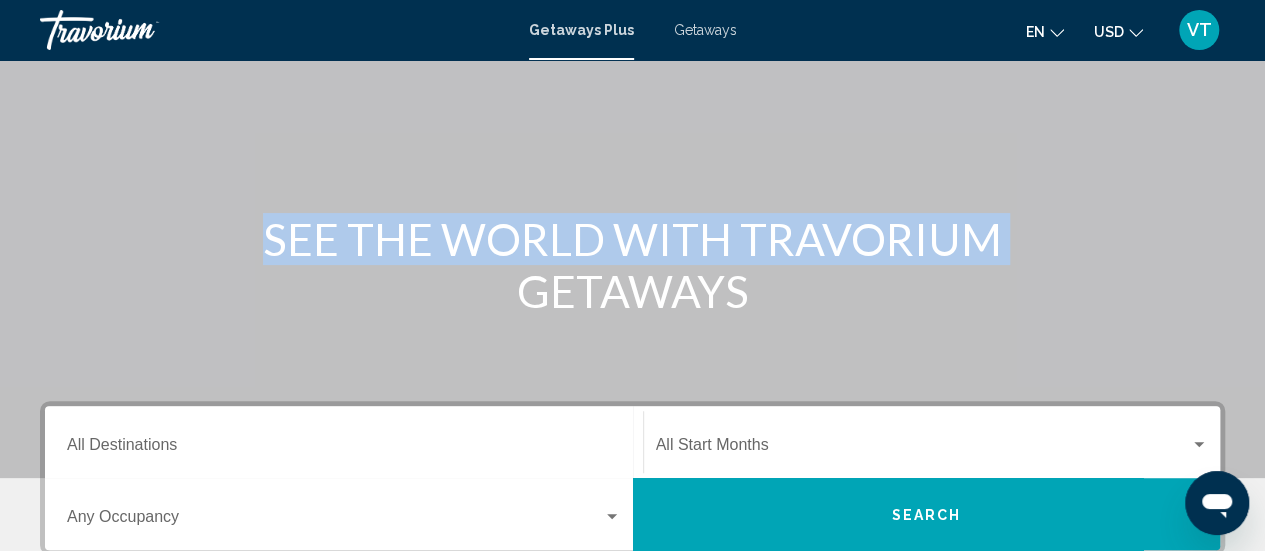 drag, startPoint x: 1258, startPoint y: 195, endPoint x: 1249, endPoint y: 248, distance: 53.75872 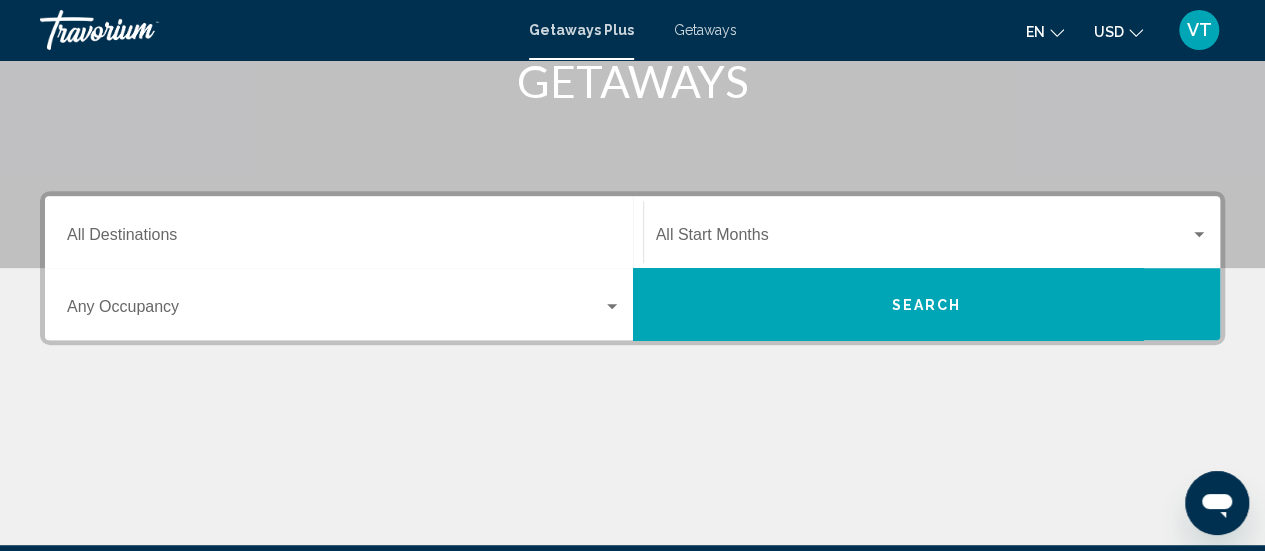scroll, scrollTop: 335, scrollLeft: 0, axis: vertical 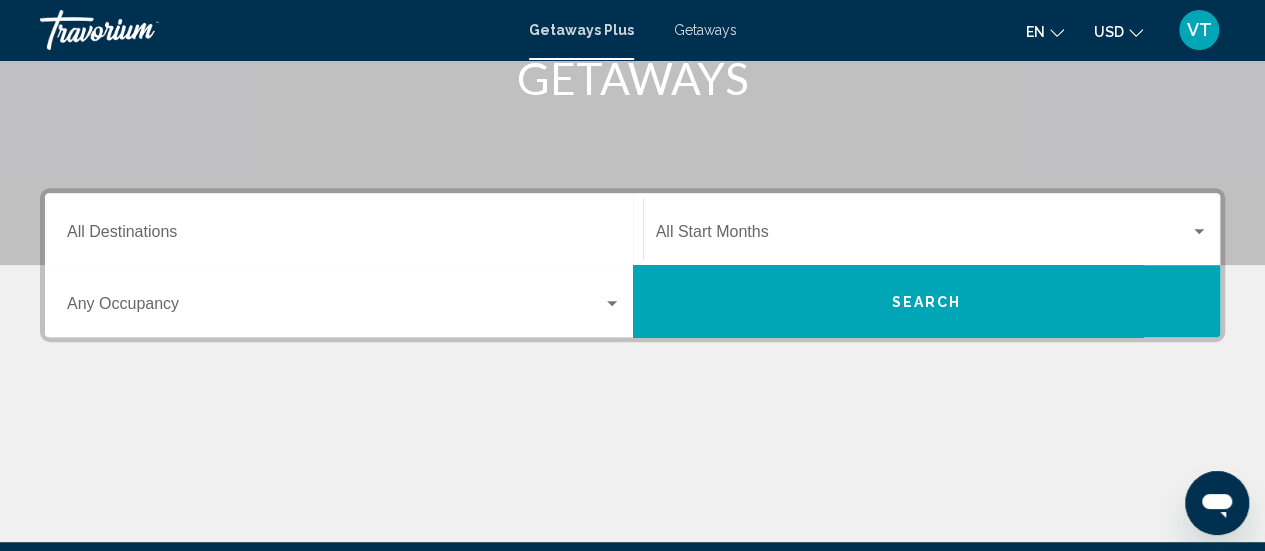 click on "Destination All Destinations" at bounding box center (344, 236) 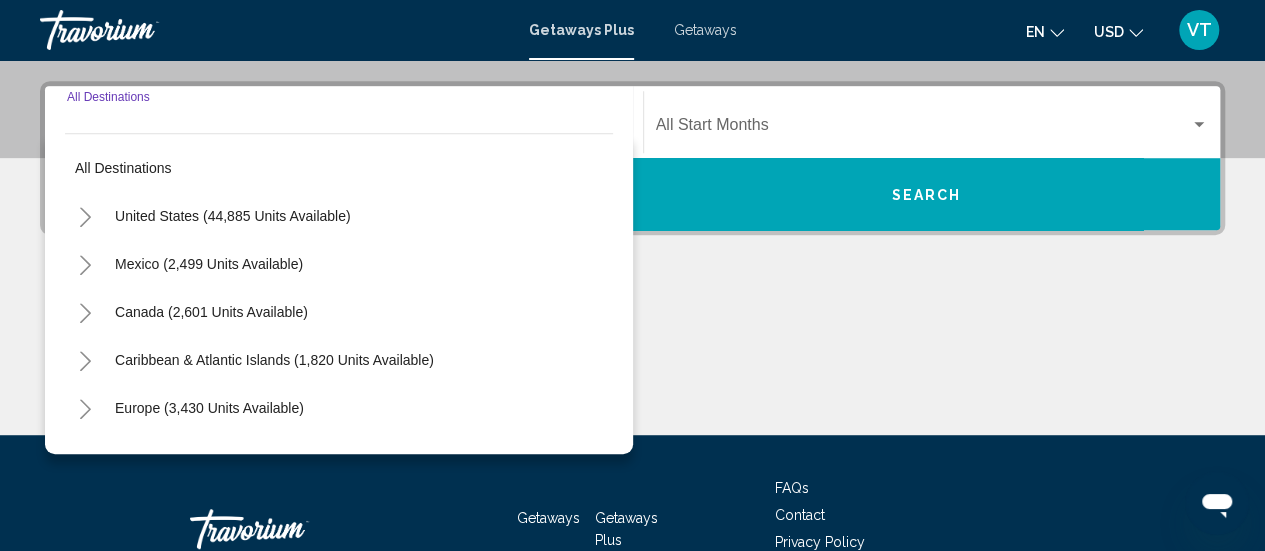 scroll, scrollTop: 458, scrollLeft: 0, axis: vertical 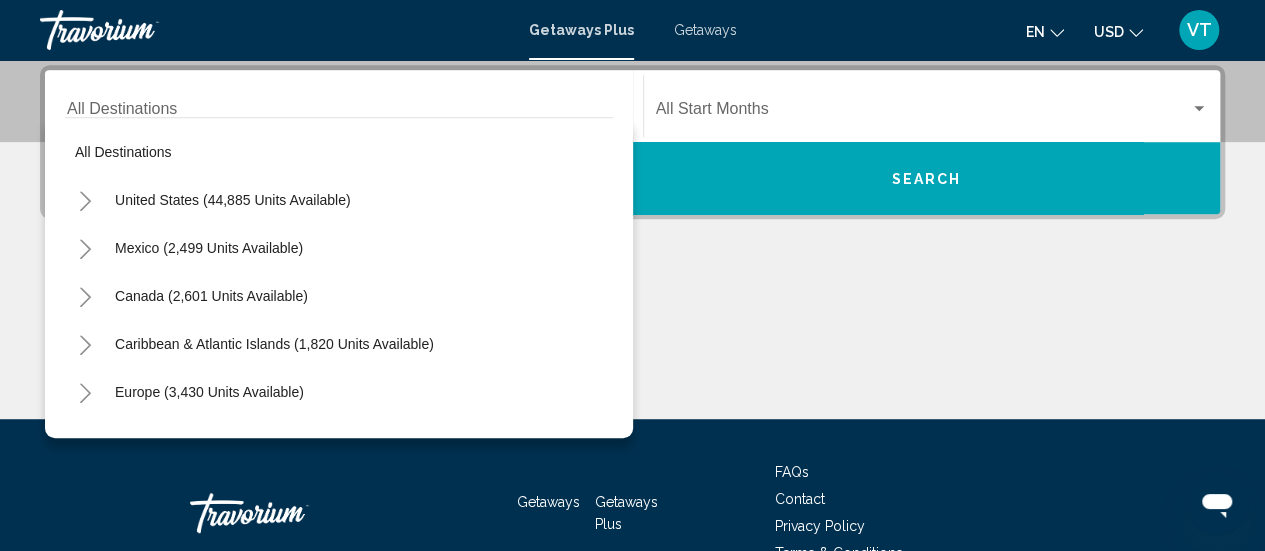click on "Europe (3,430 units available)" at bounding box center (339, 440) 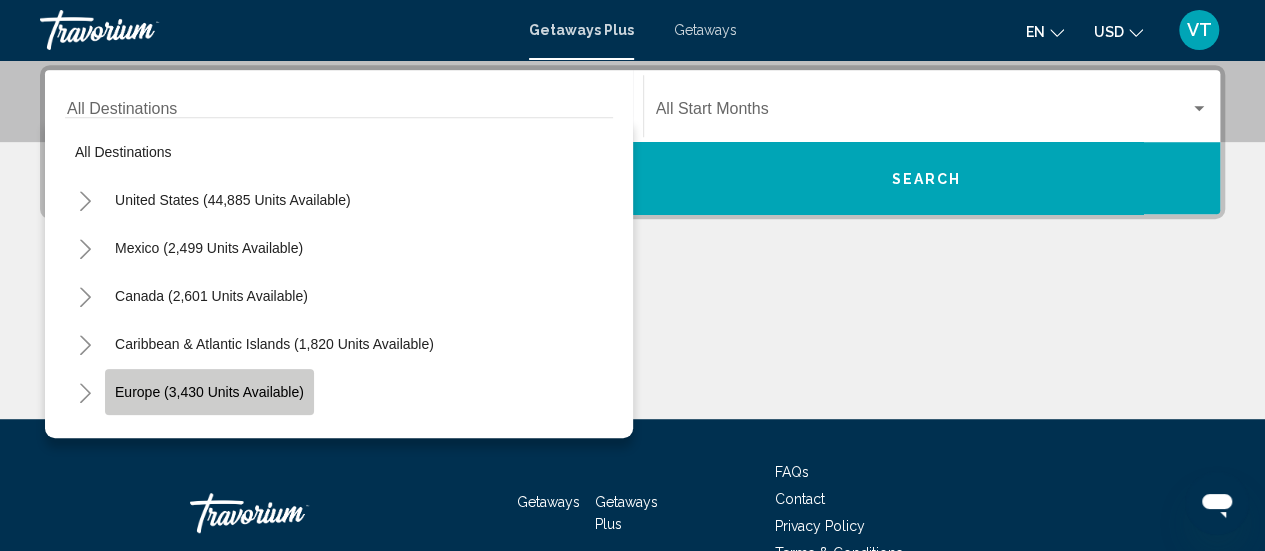 click on "Europe (3,430 units available)" 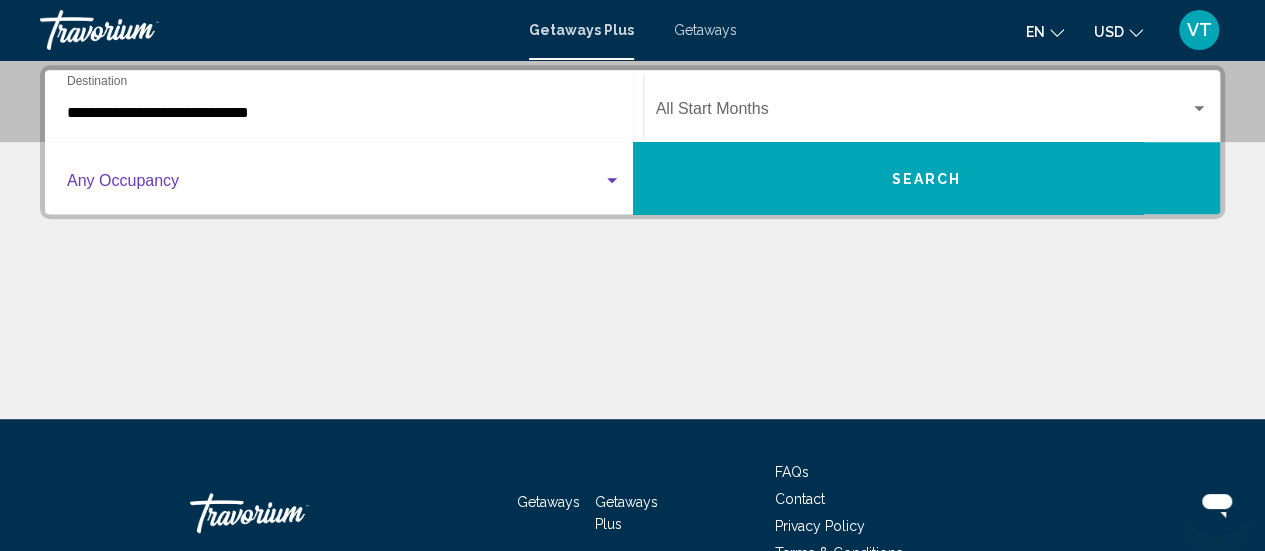 click at bounding box center (612, 181) 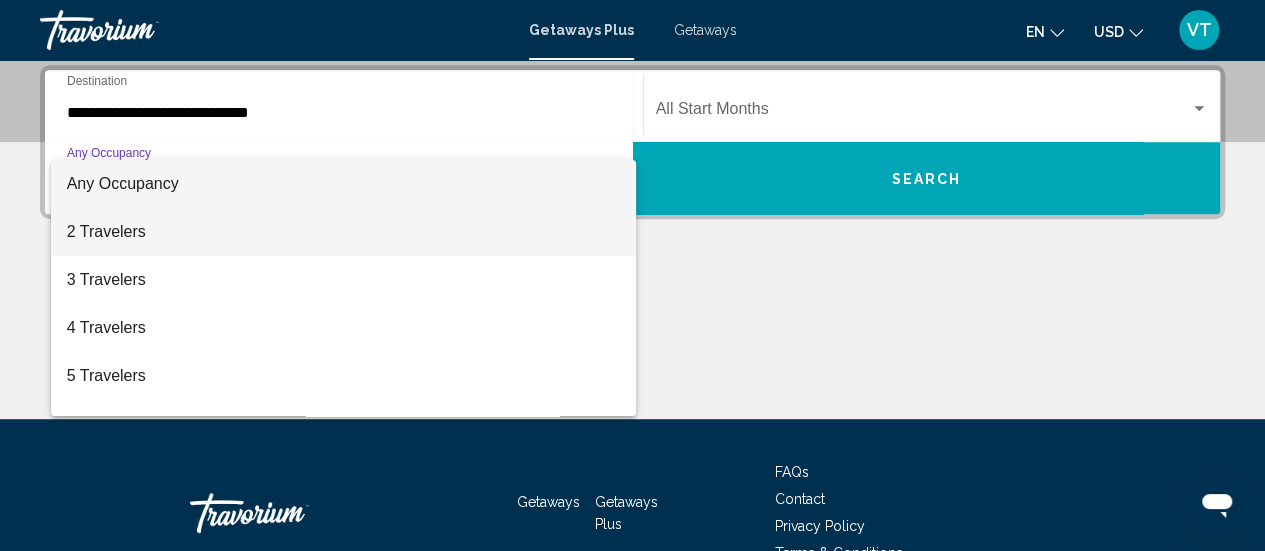 click on "2 Travelers" at bounding box center (344, 232) 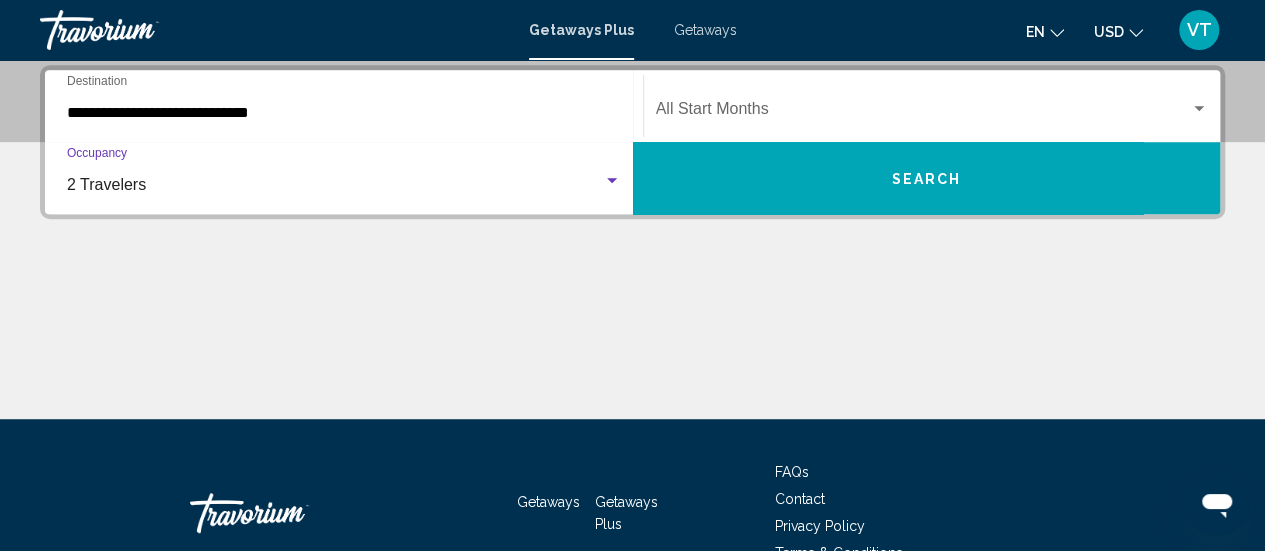 click on "Start Month All Start Months" 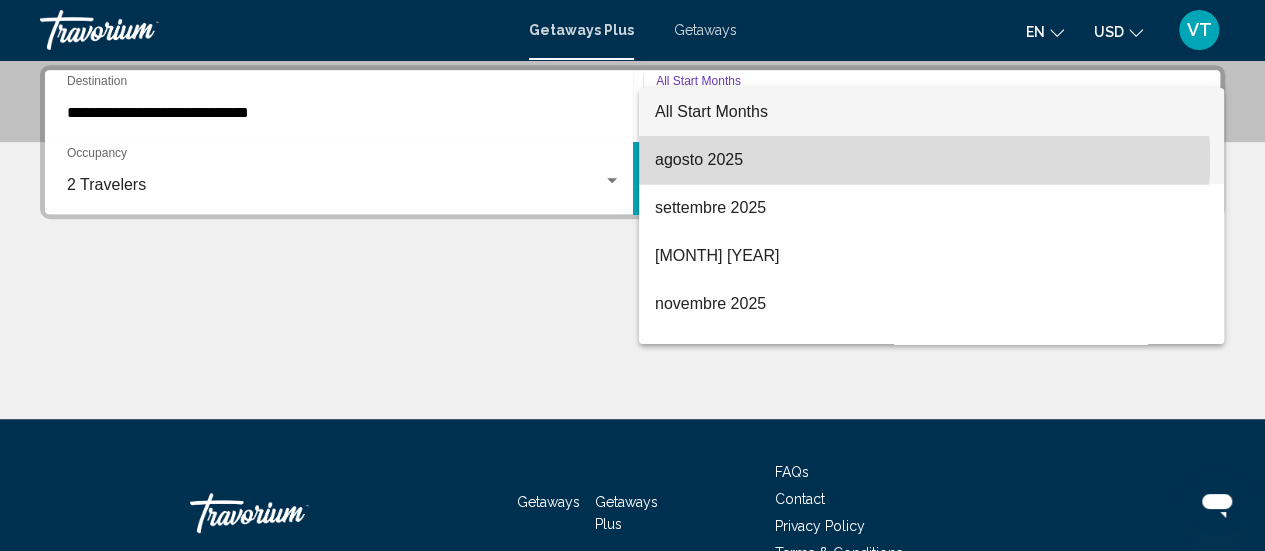 click on "agosto 2025" at bounding box center [931, 160] 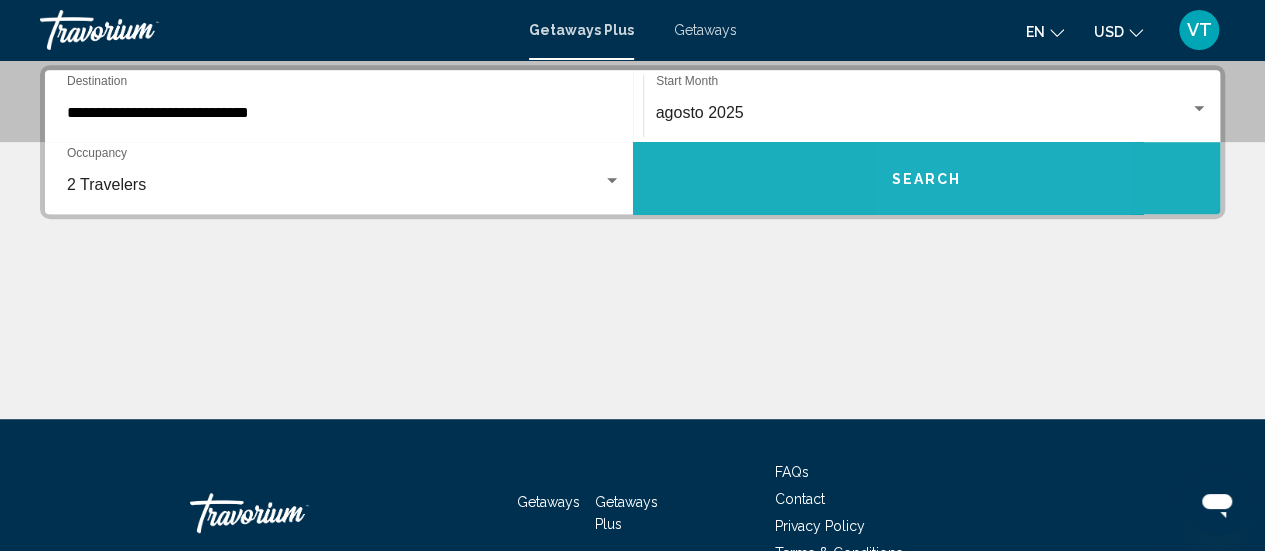 click on "Search" at bounding box center (926, 179) 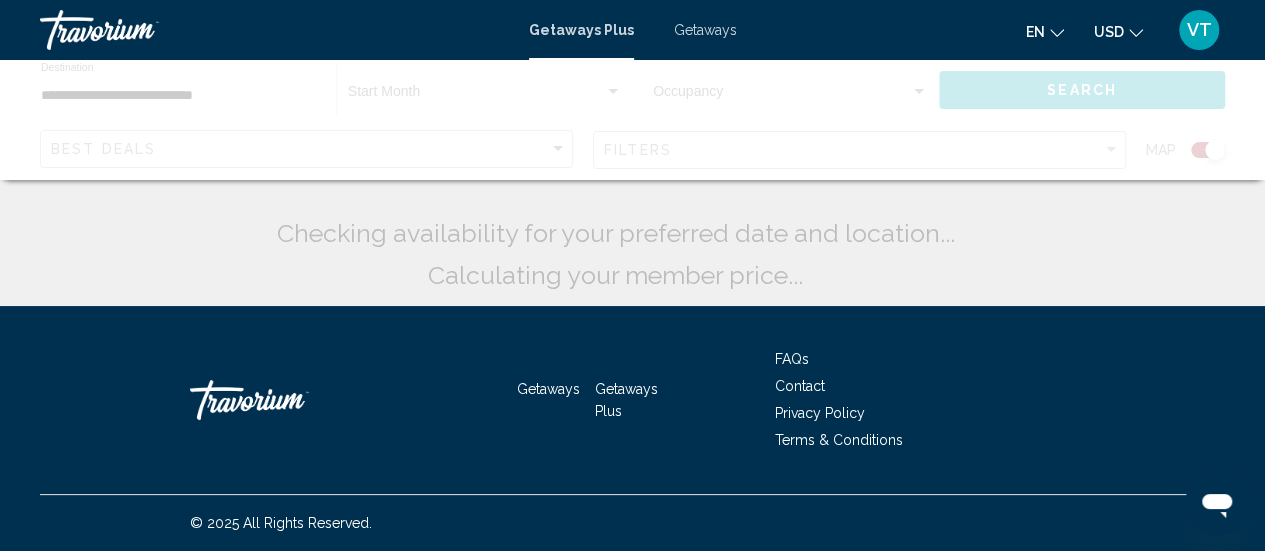 scroll, scrollTop: 0, scrollLeft: 0, axis: both 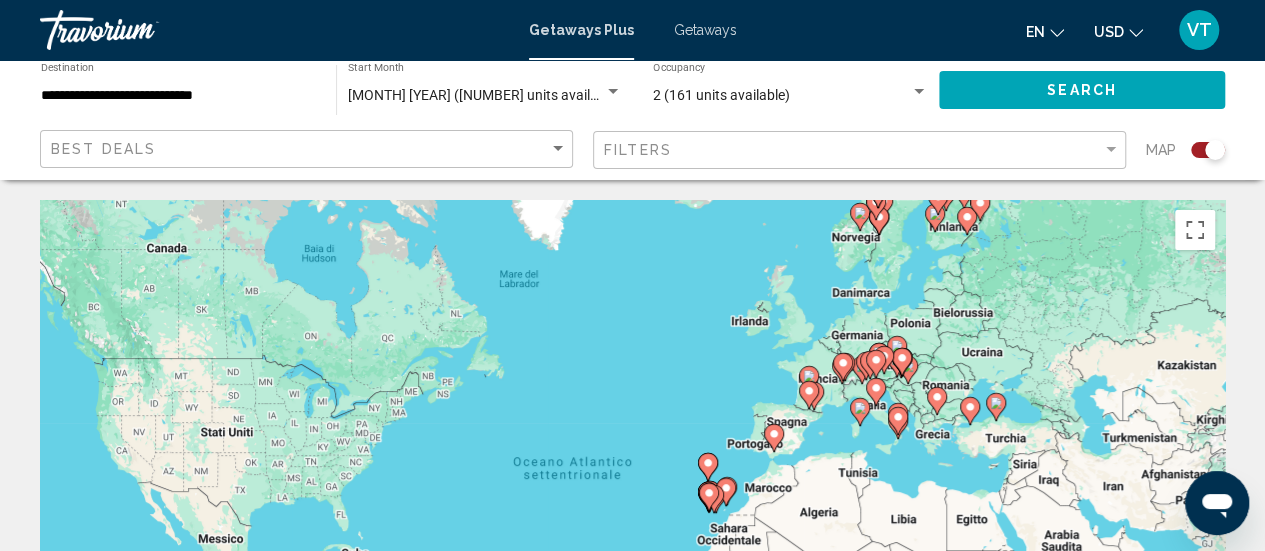 click on "Per attivare il trascinamento con la tastiera, premi Alt + Invio. Nello stato di trascinamento con la tastiera, utilizza i tasti Freccia per spostare l'indicatore. Per completare il trascinamento, premi il tasto Invio. Per annullare, premi Esc." at bounding box center (632, 500) 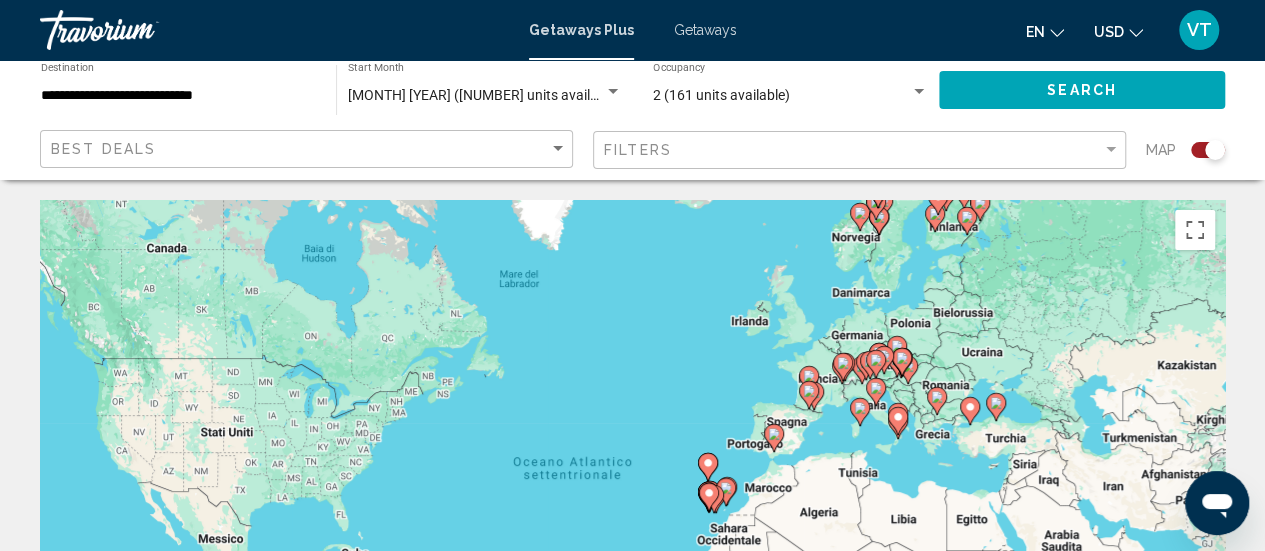 click on "Best Deals" 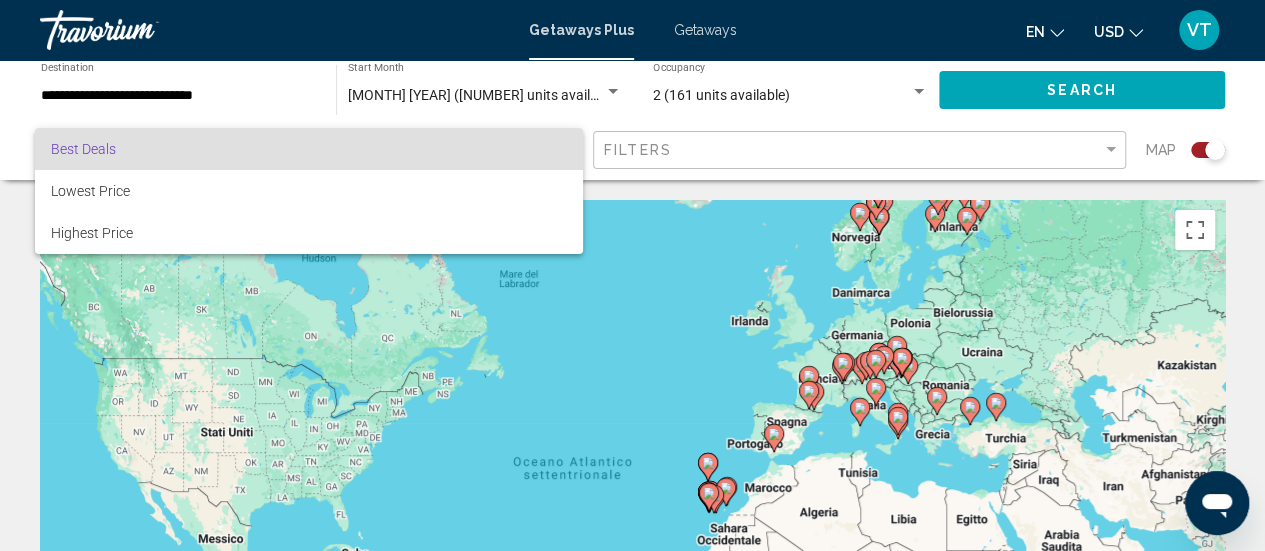 click at bounding box center (632, 275) 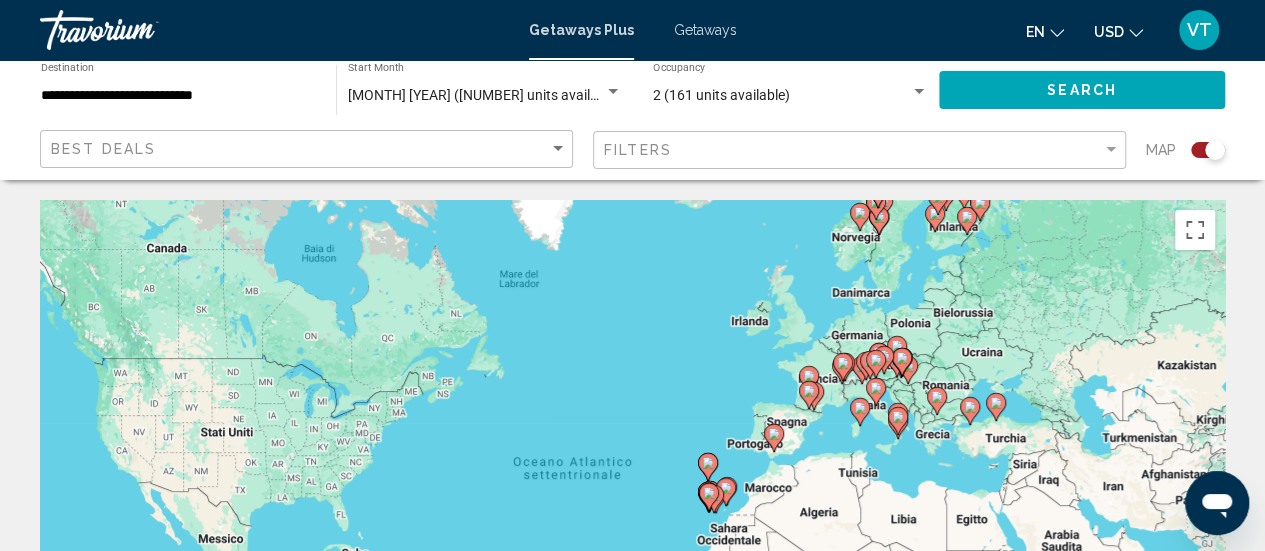 click on "**********" at bounding box center [178, 96] 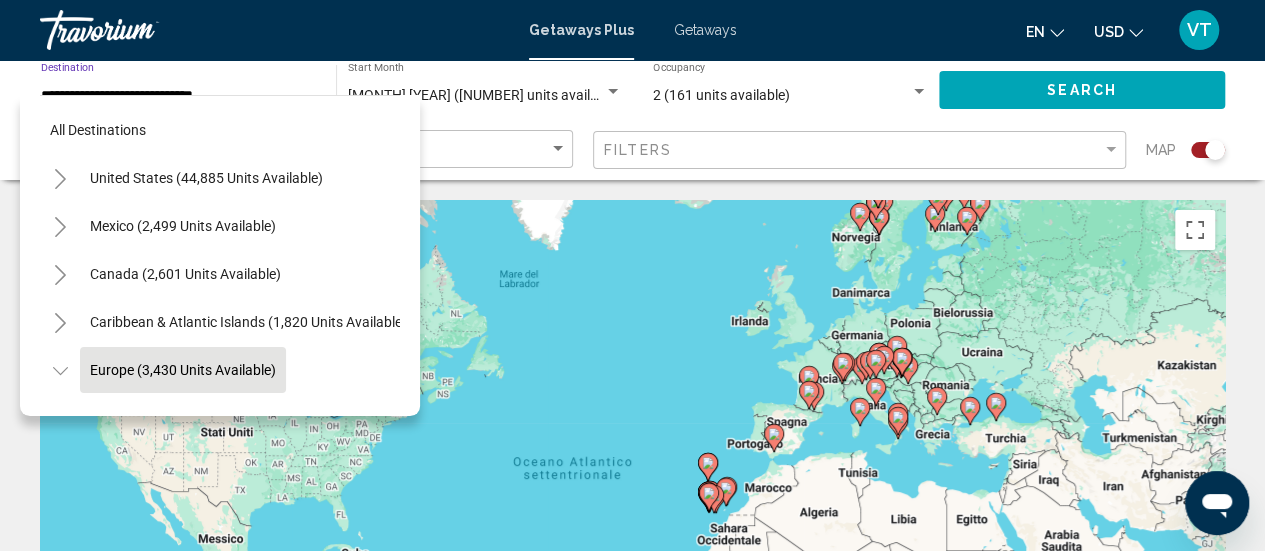 scroll, scrollTop: 126, scrollLeft: 0, axis: vertical 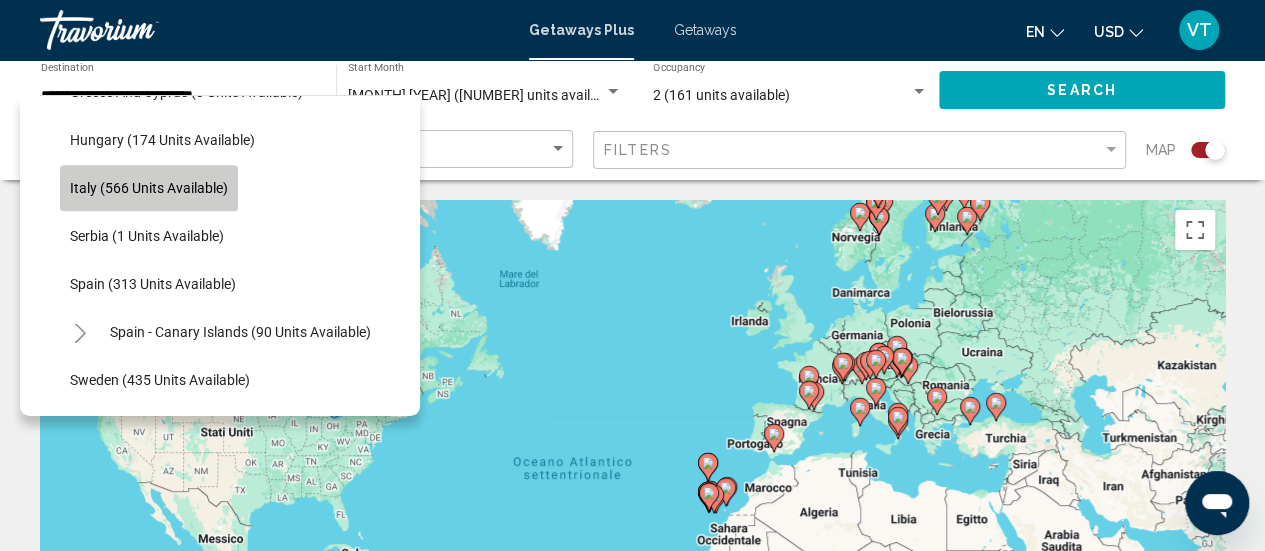 click on "Italy (566 units available)" 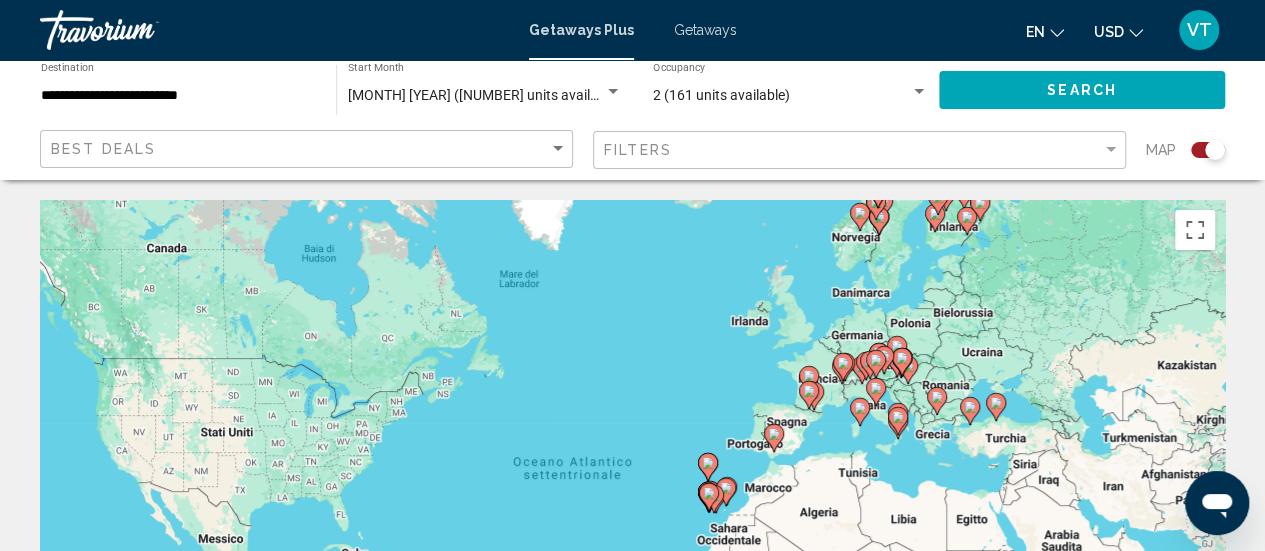 click 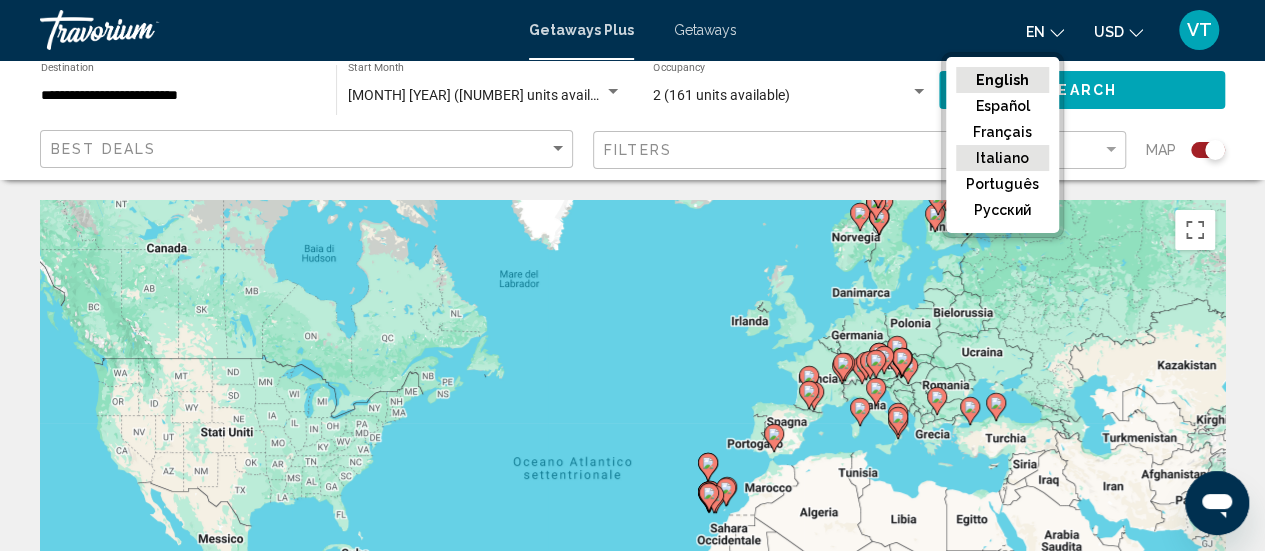 click on "Italiano" 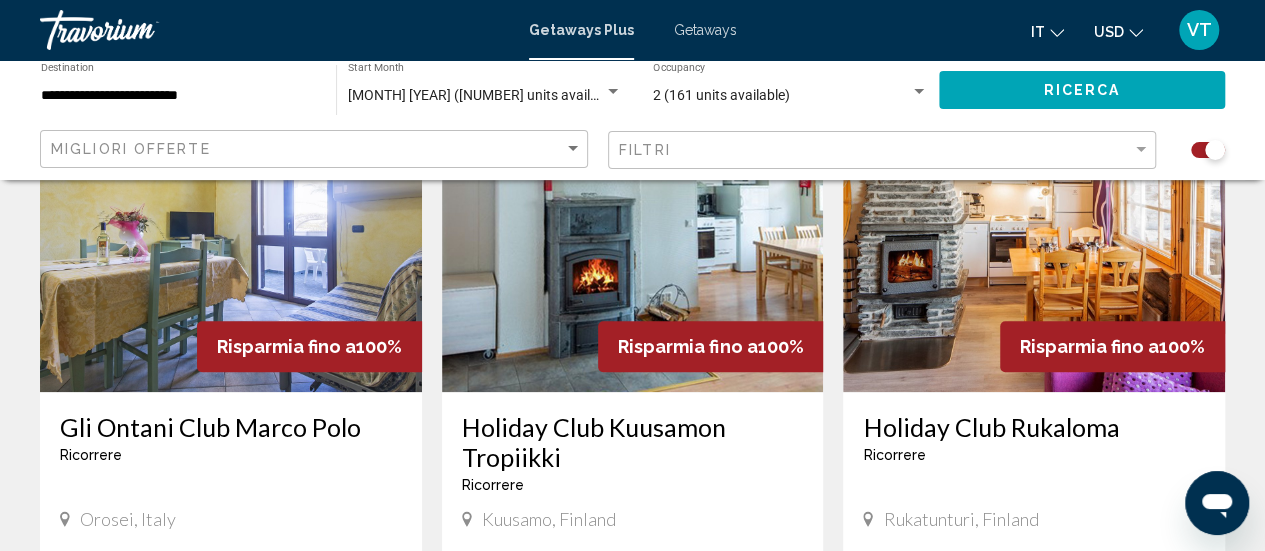scroll, scrollTop: 808, scrollLeft: 0, axis: vertical 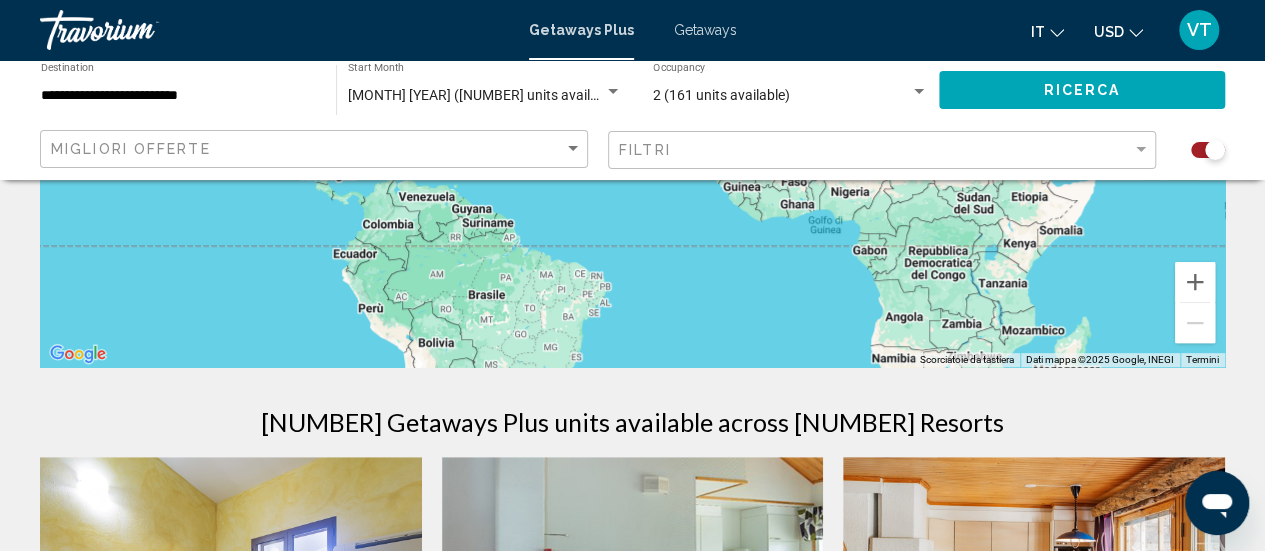 click on "**********" at bounding box center [178, 96] 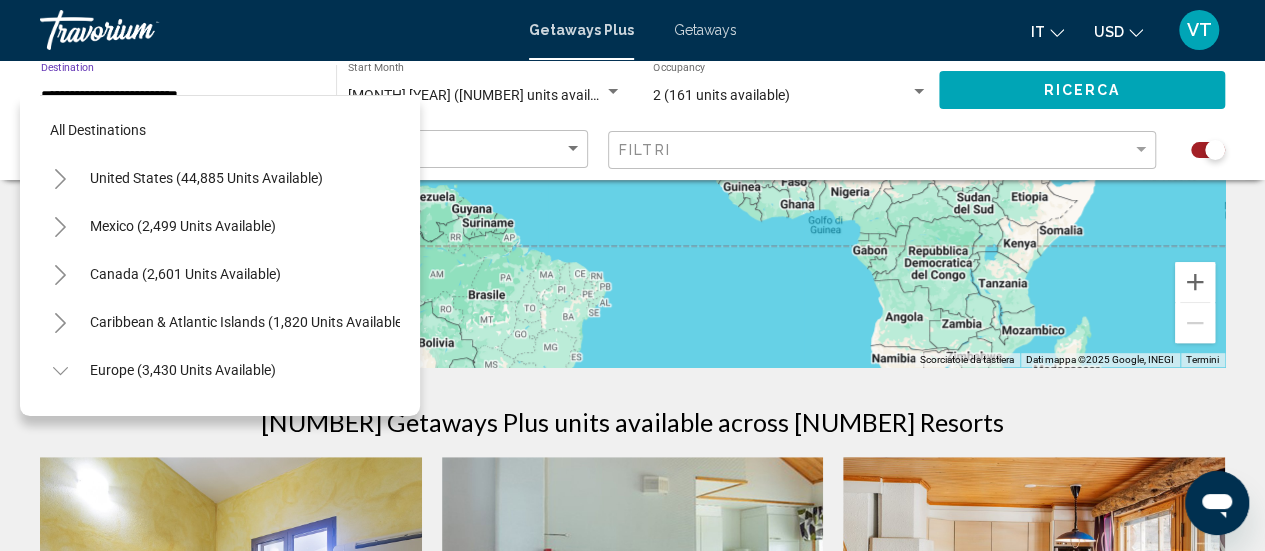 scroll, scrollTop: 558, scrollLeft: 0, axis: vertical 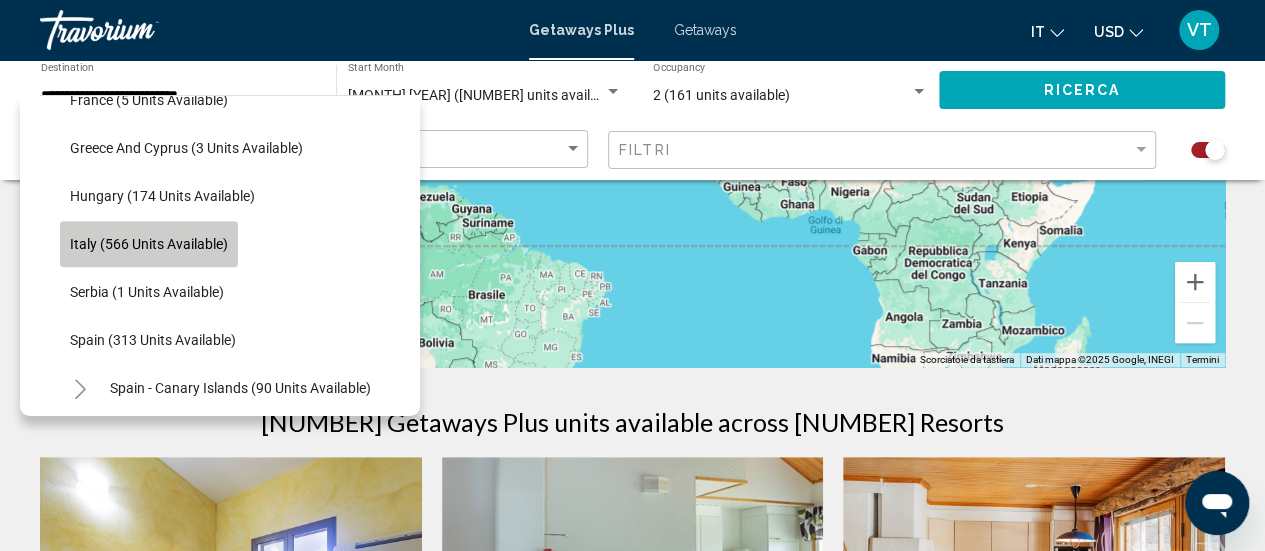 click on "Italy (566 units available)" 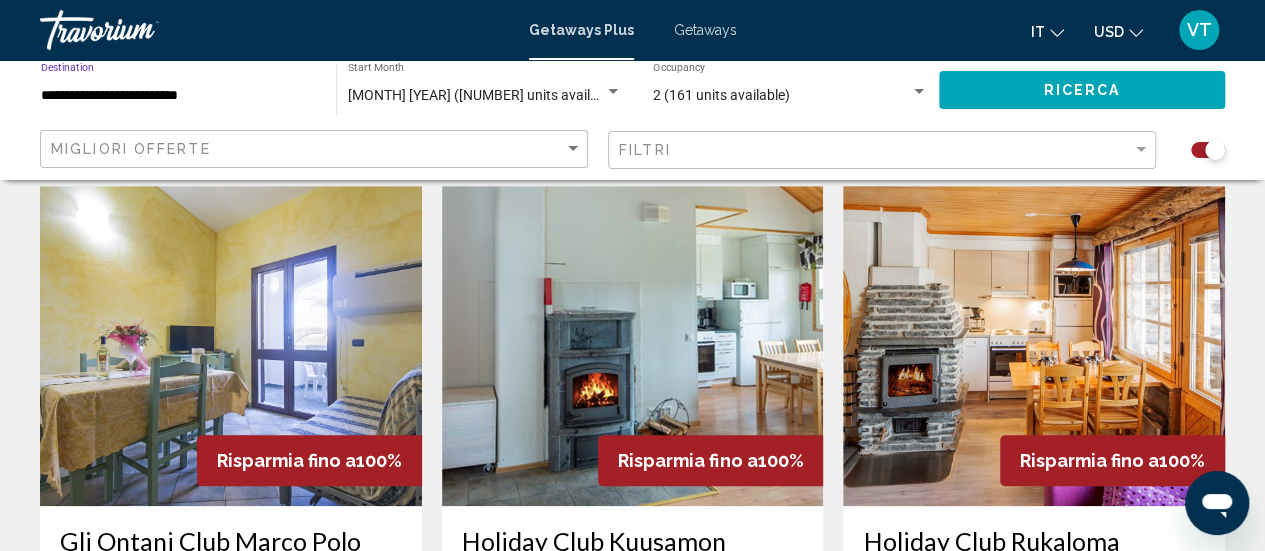 scroll, scrollTop: 456, scrollLeft: 0, axis: vertical 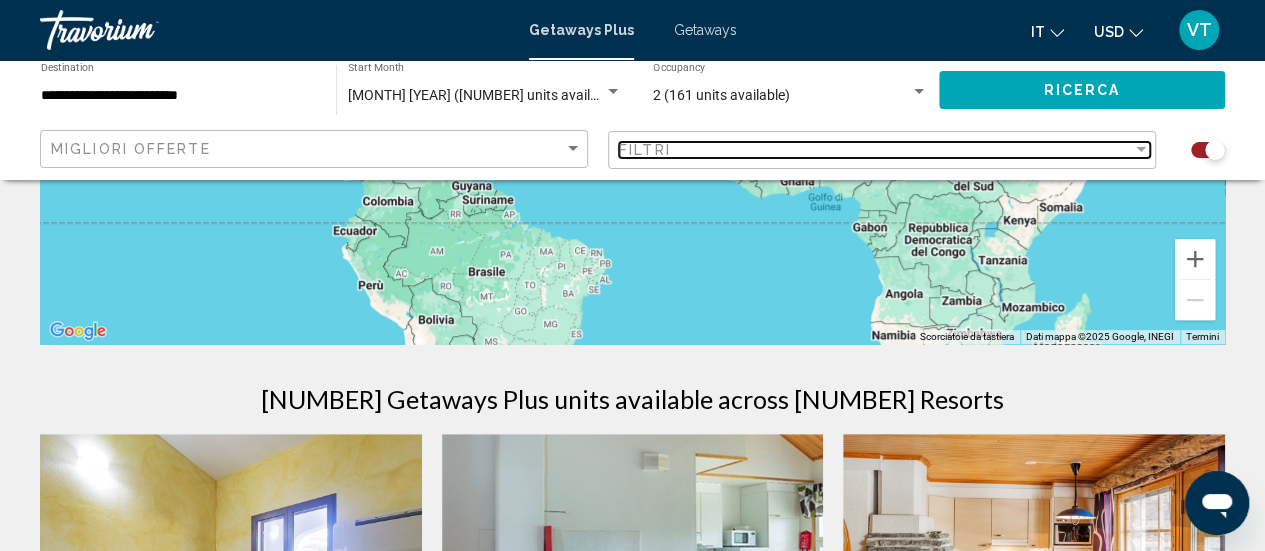 click at bounding box center [1141, 149] 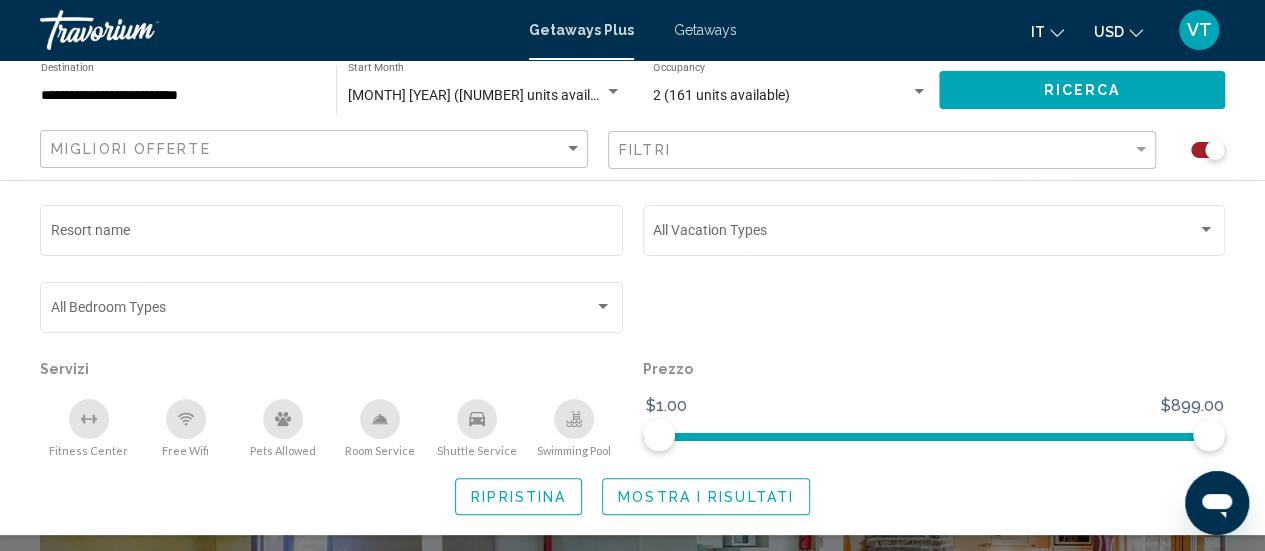 click on "**********" at bounding box center (178, 96) 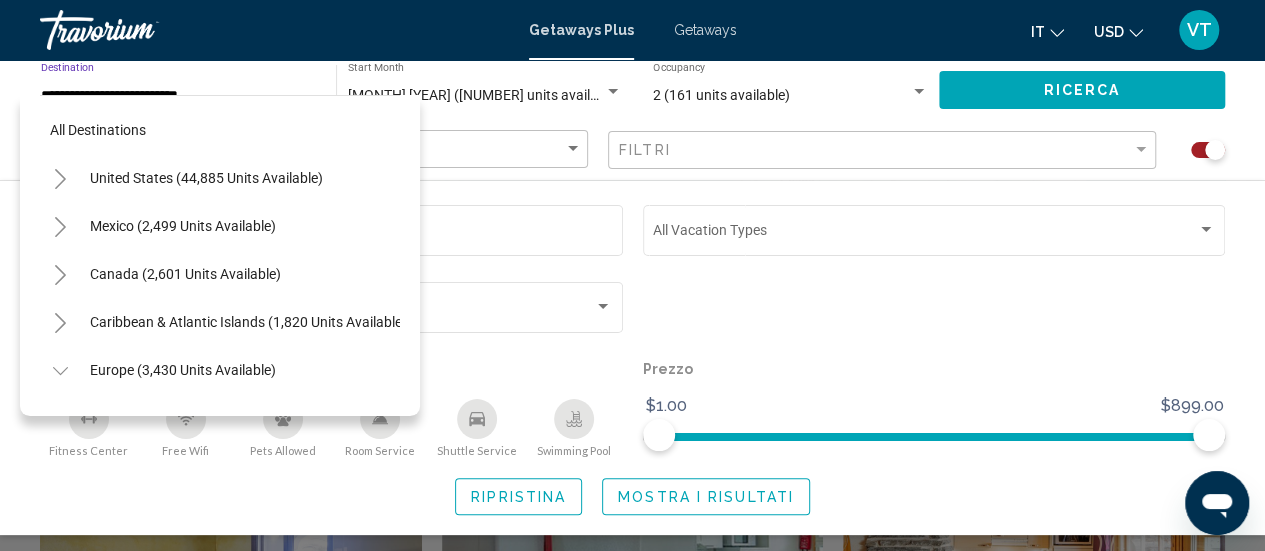 scroll, scrollTop: 558, scrollLeft: 0, axis: vertical 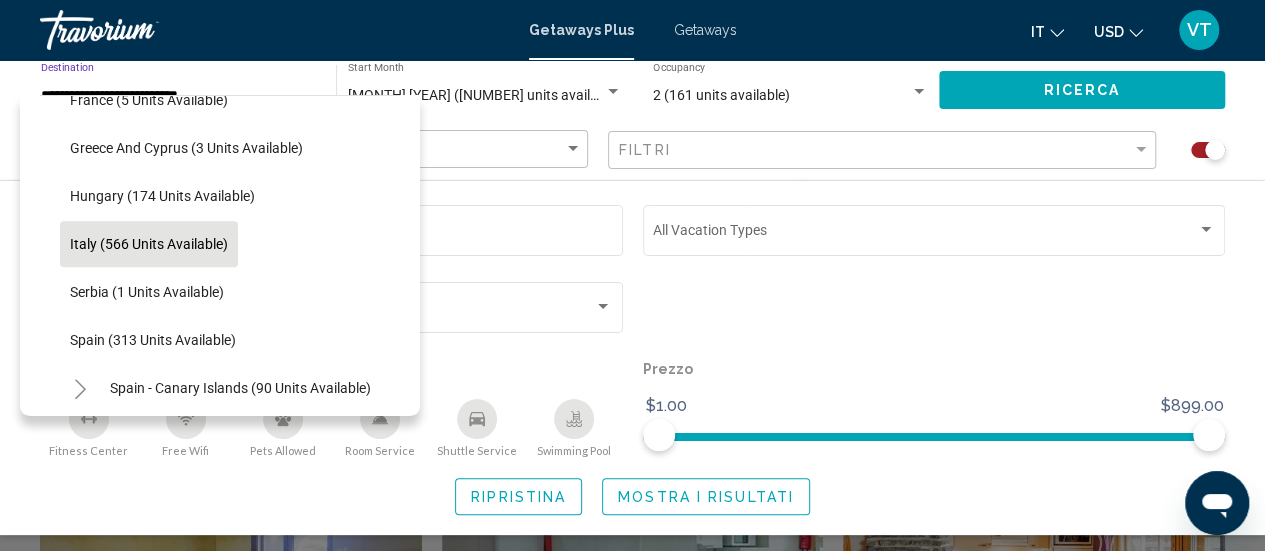 click on "Italy (566 units available)" 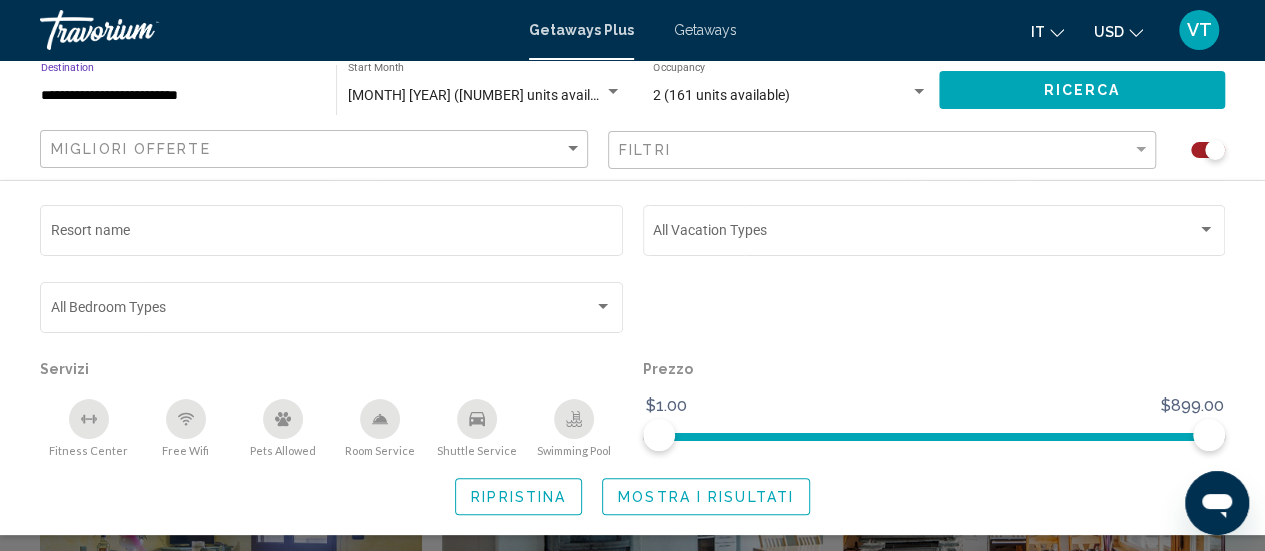 scroll, scrollTop: 526, scrollLeft: 0, axis: vertical 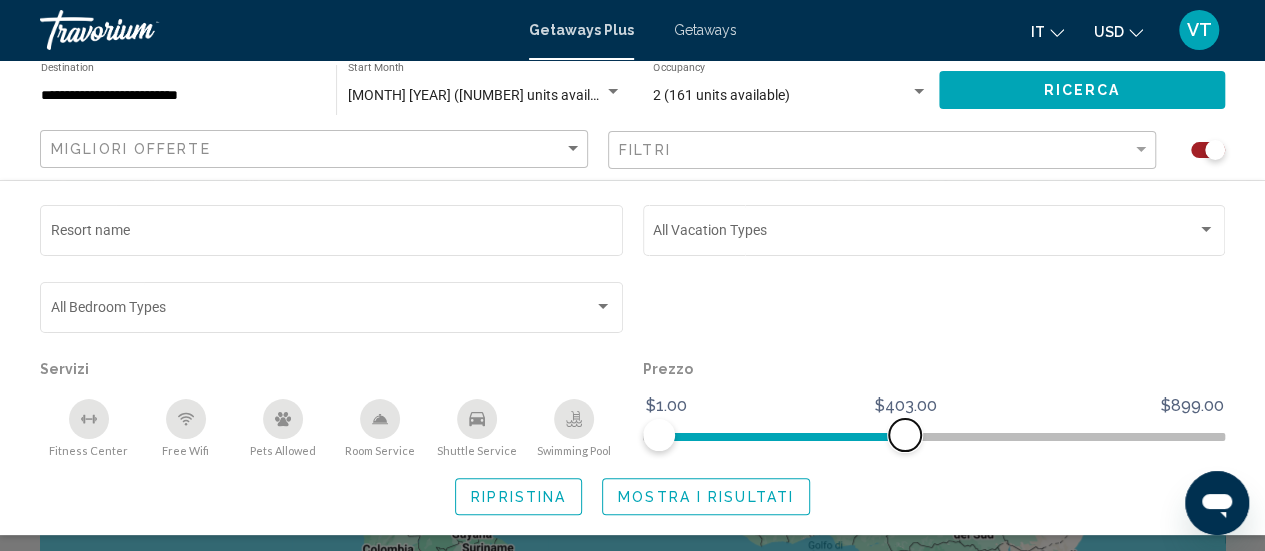 drag, startPoint x: 1205, startPoint y: 436, endPoint x: 902, endPoint y: 439, distance: 303.01486 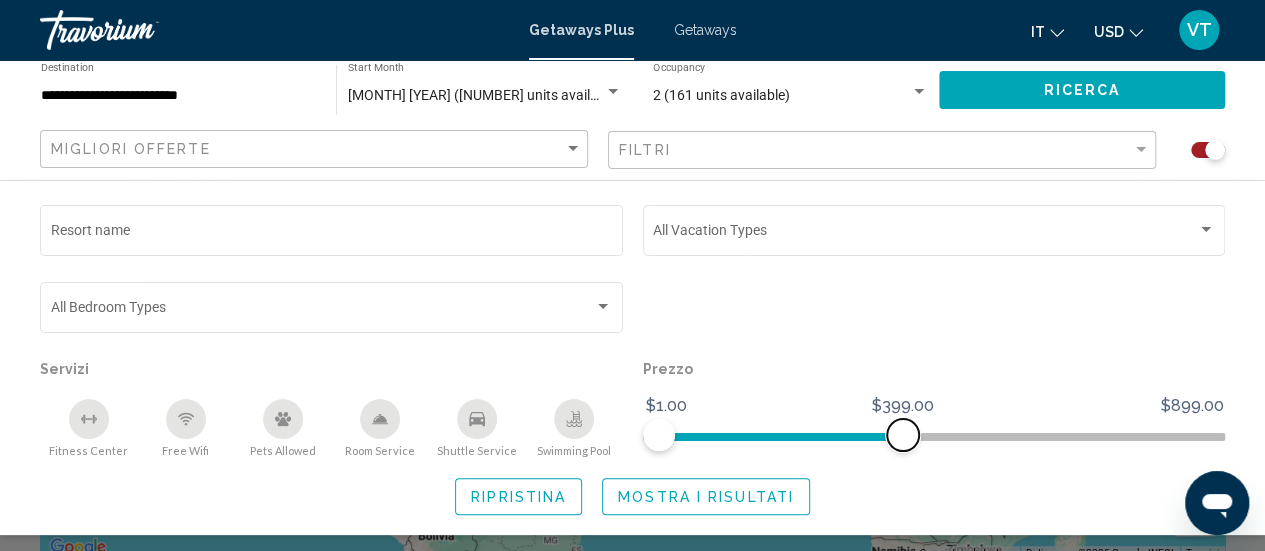 scroll, scrollTop: 255, scrollLeft: 0, axis: vertical 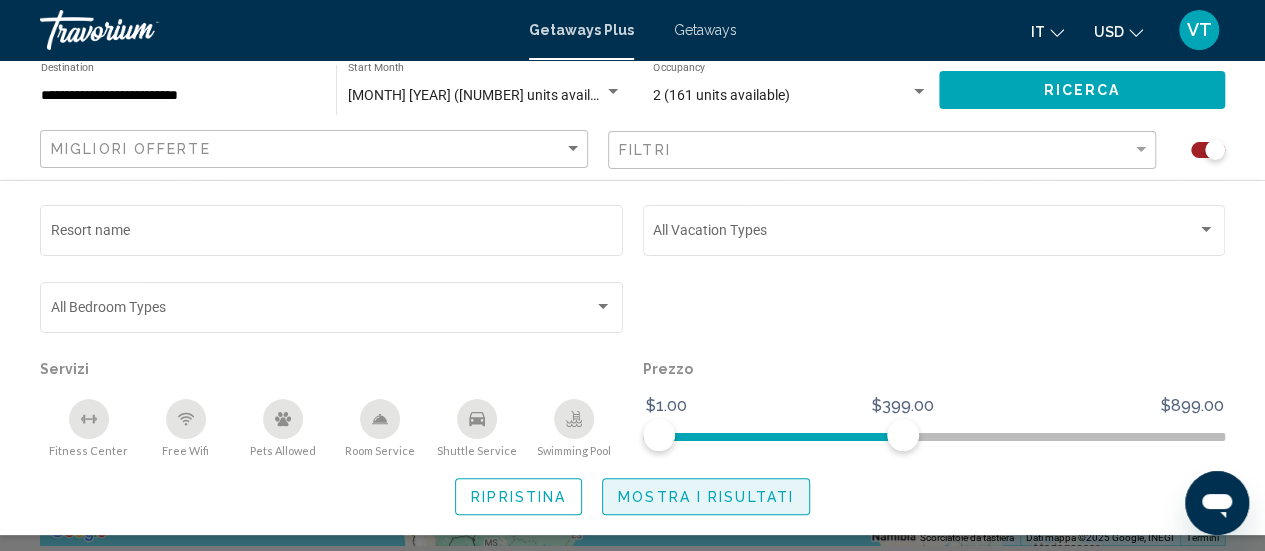 click on "Mostra i risultati" 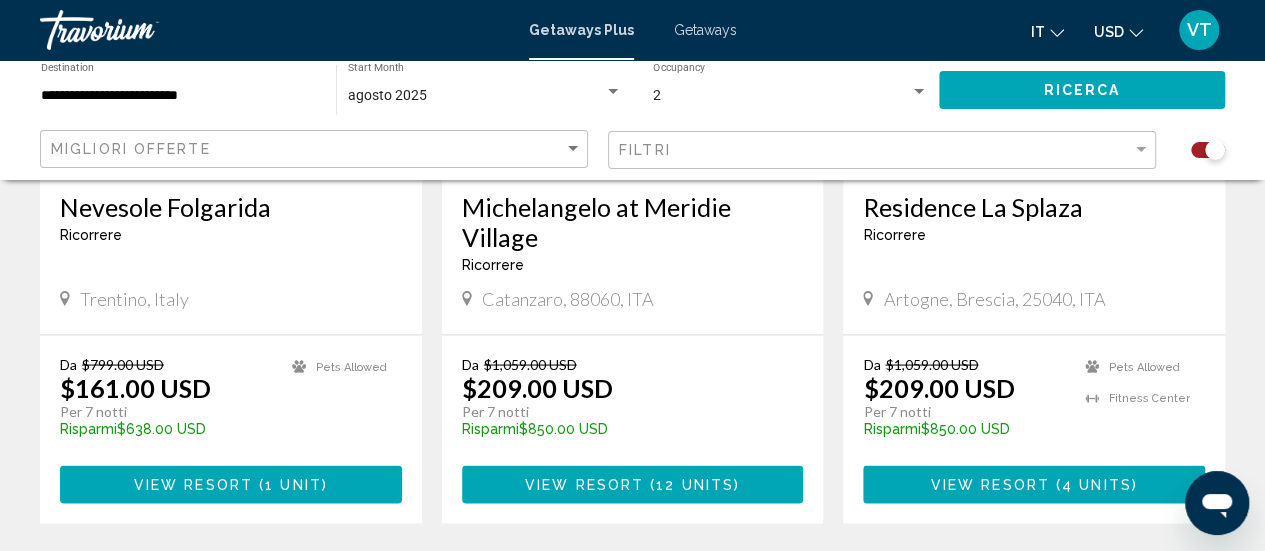 scroll, scrollTop: 1768, scrollLeft: 0, axis: vertical 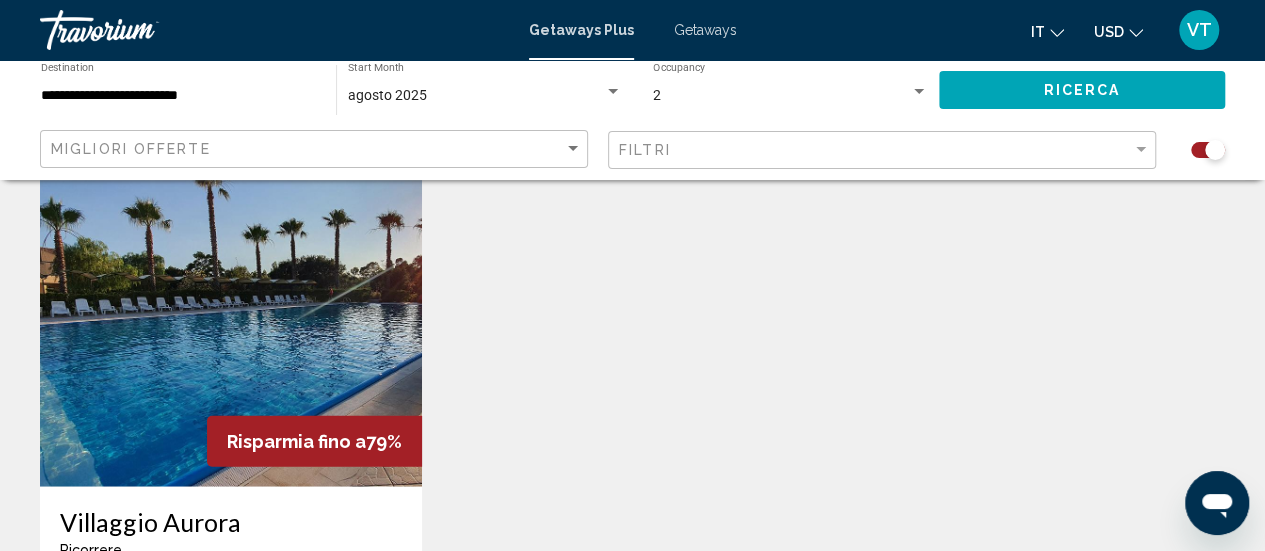 click at bounding box center [231, 327] 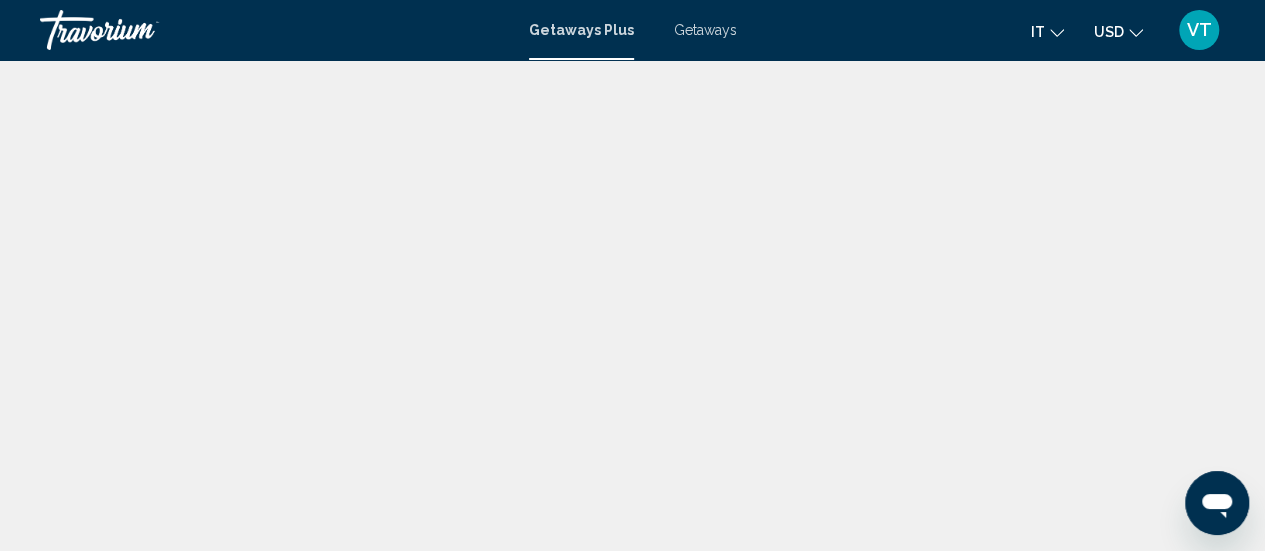 scroll, scrollTop: 259, scrollLeft: 0, axis: vertical 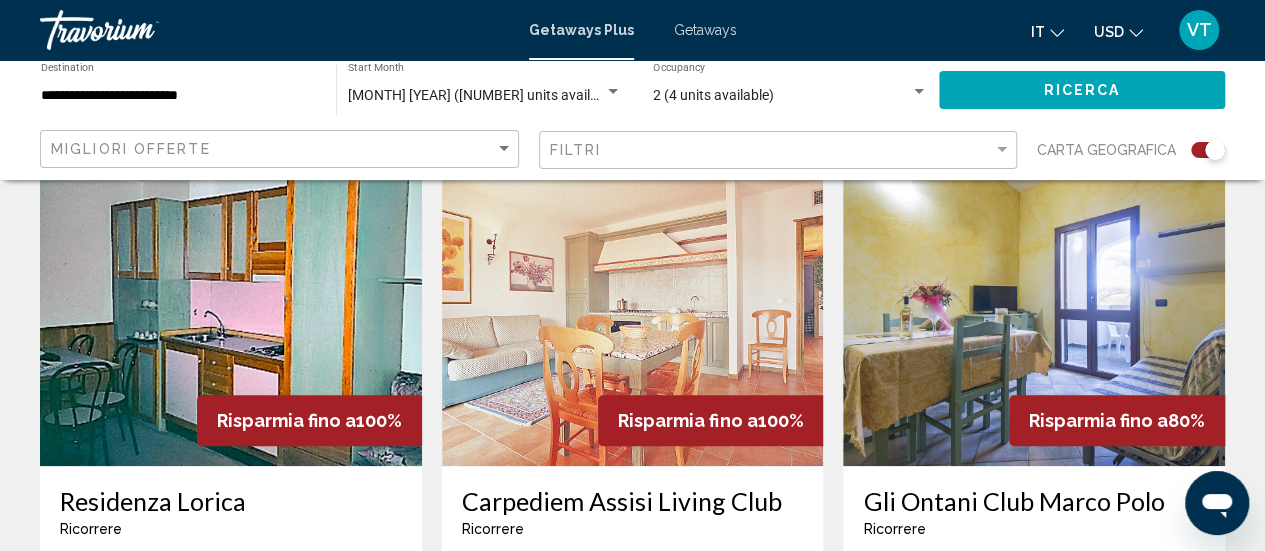 click at bounding box center [633, 306] 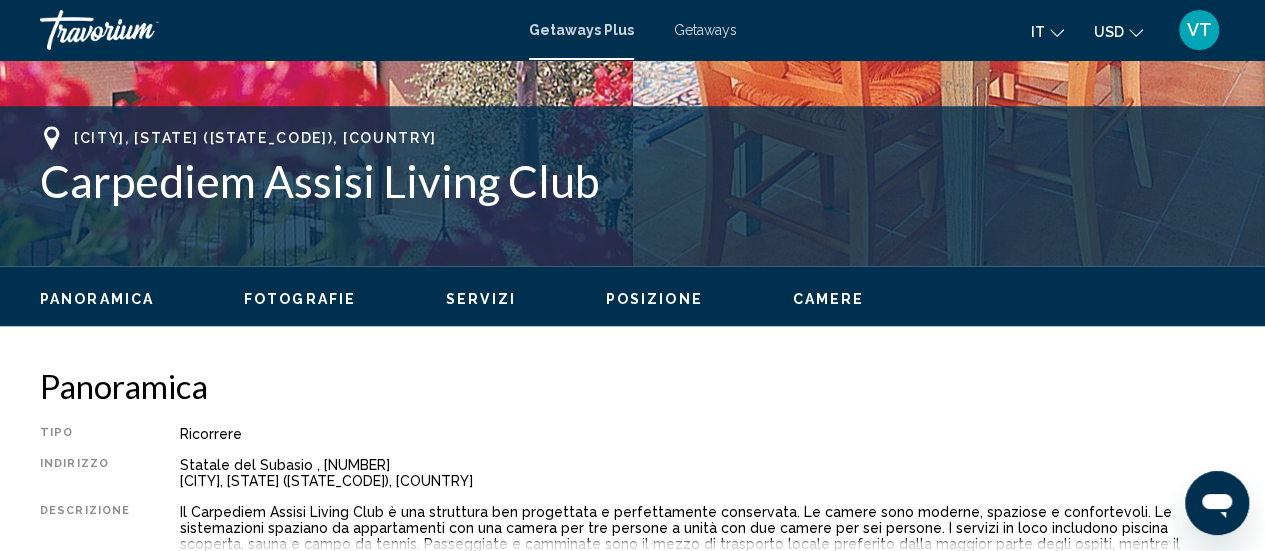 scroll, scrollTop: 259, scrollLeft: 0, axis: vertical 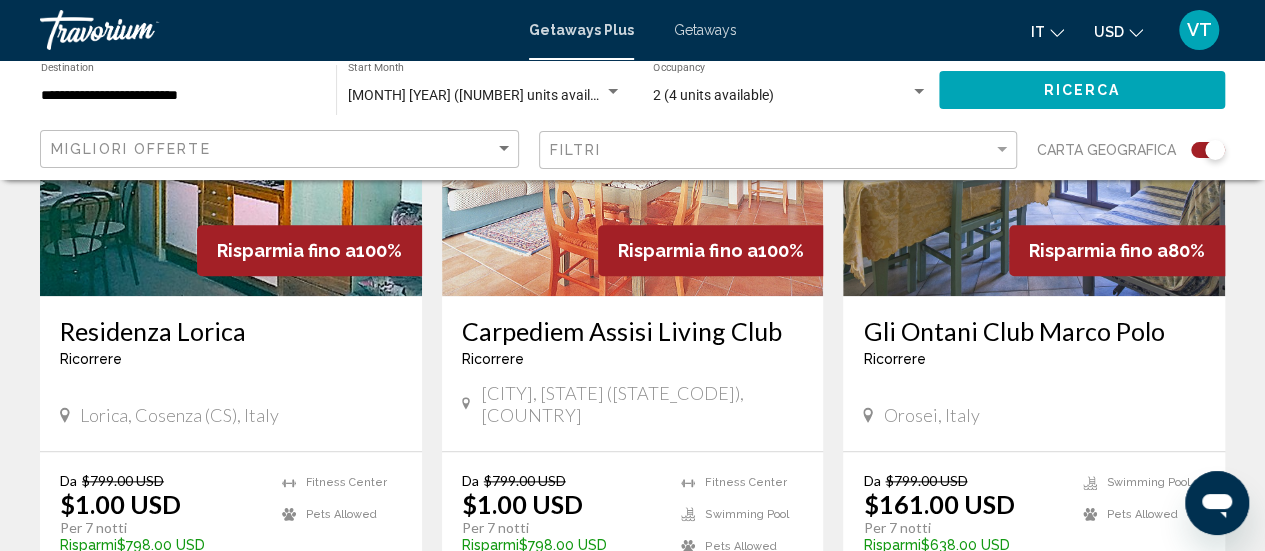 click at bounding box center (1034, 136) 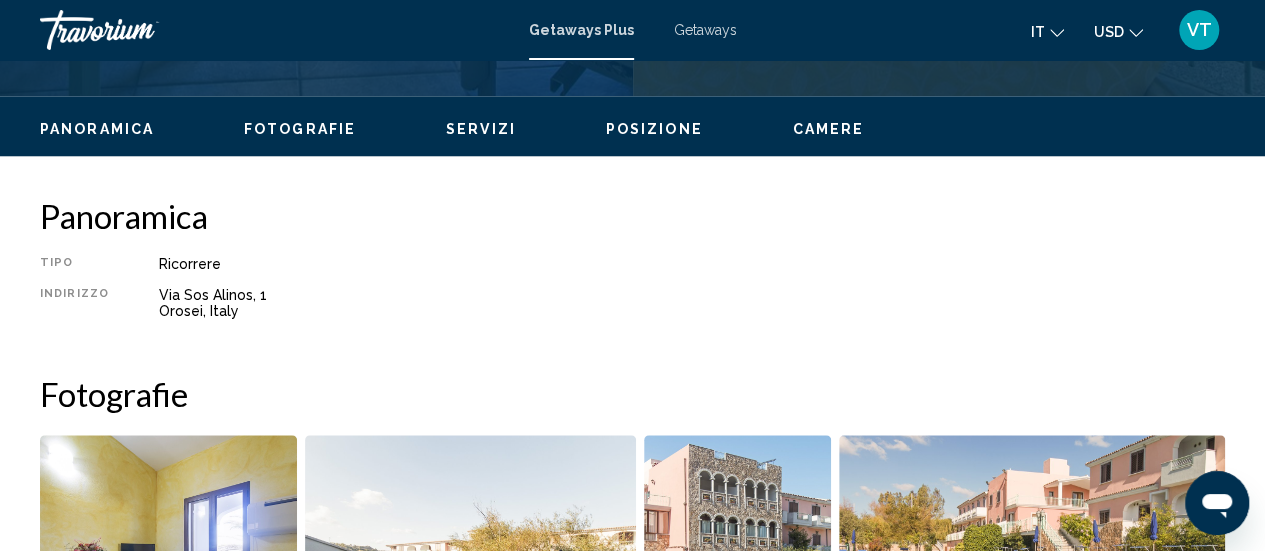 scroll, scrollTop: 259, scrollLeft: 0, axis: vertical 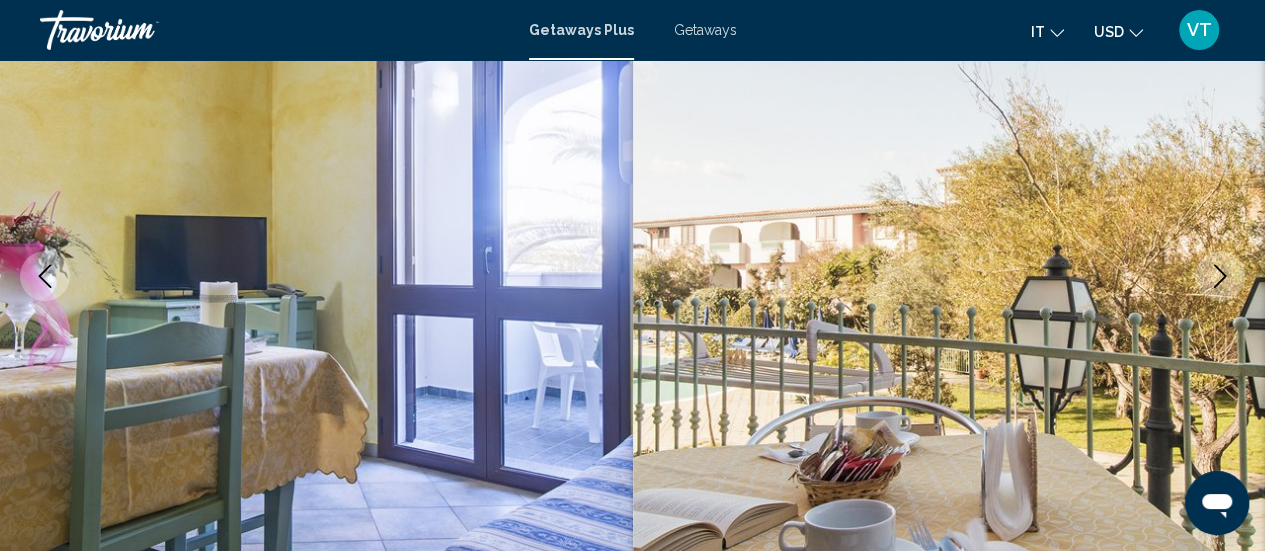 click 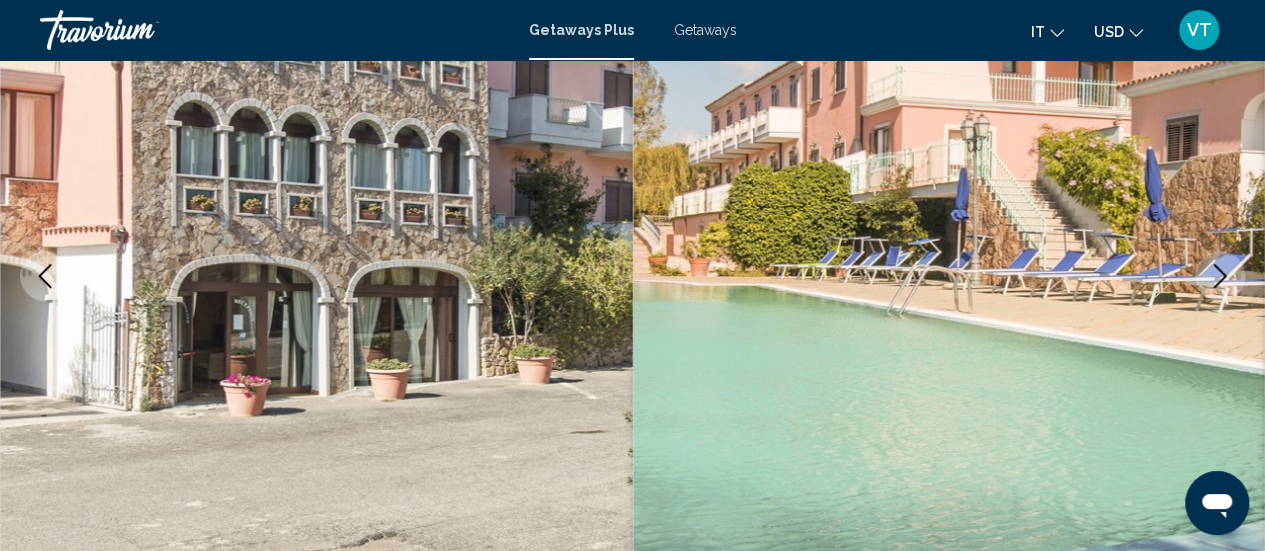click 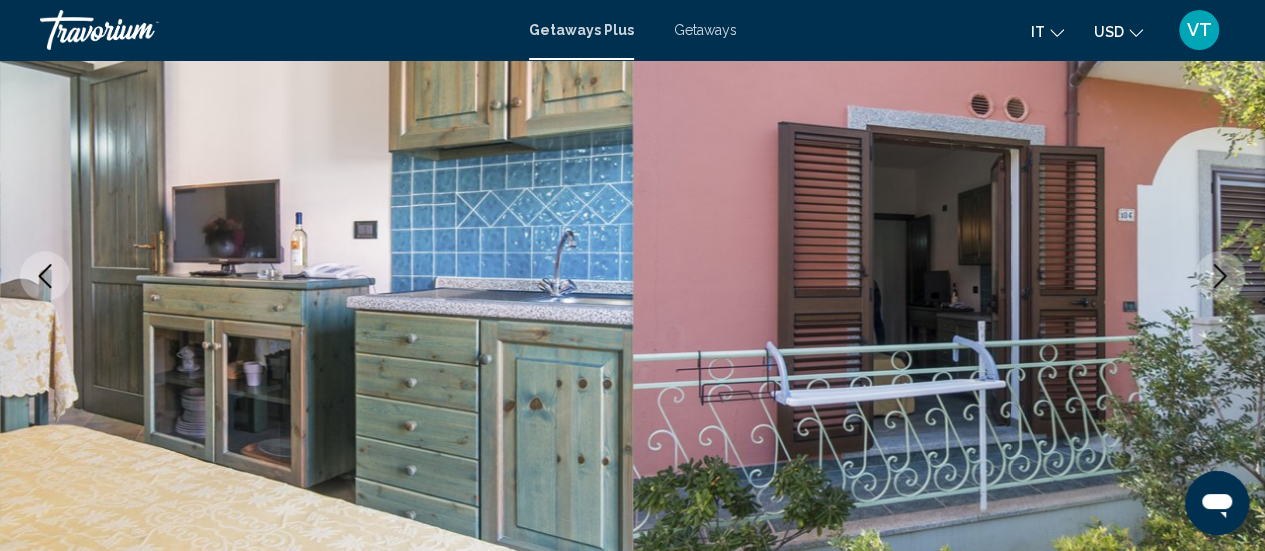 click 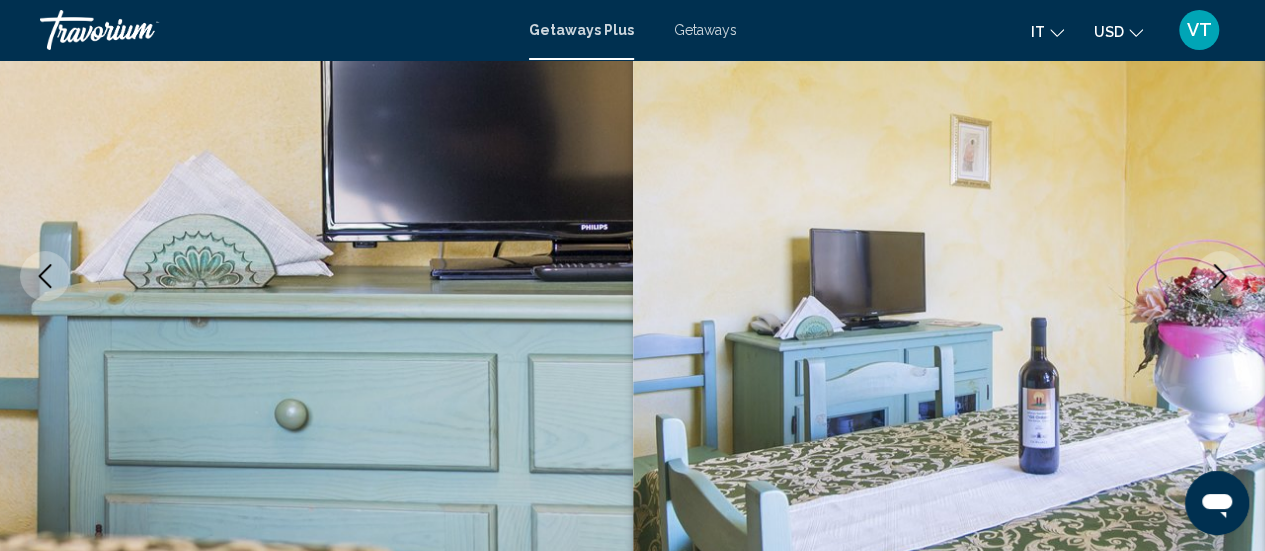 click 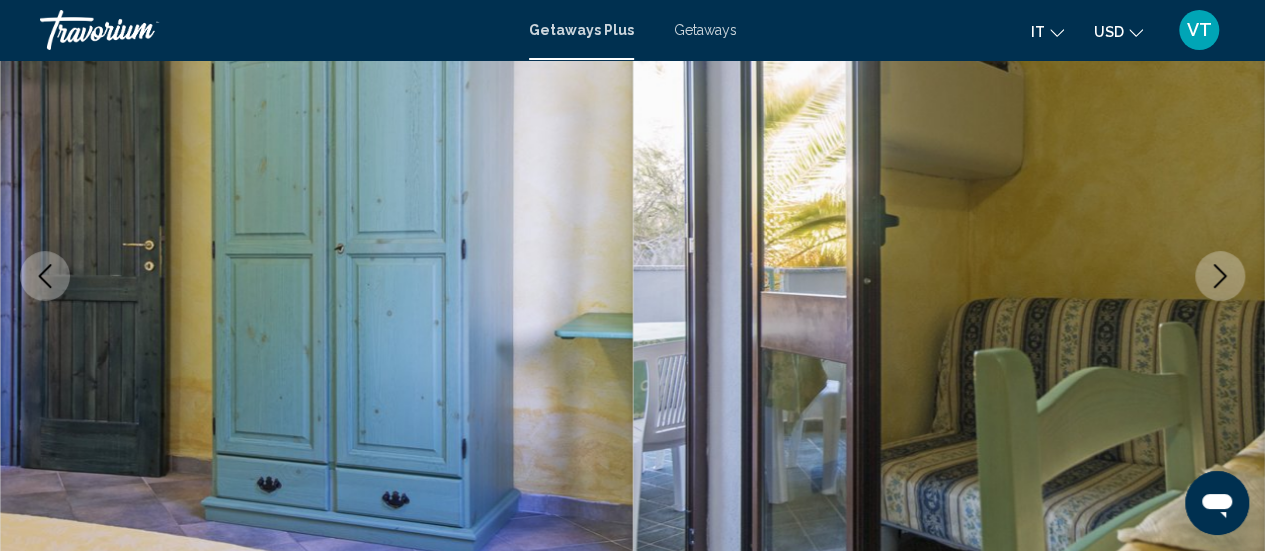 click 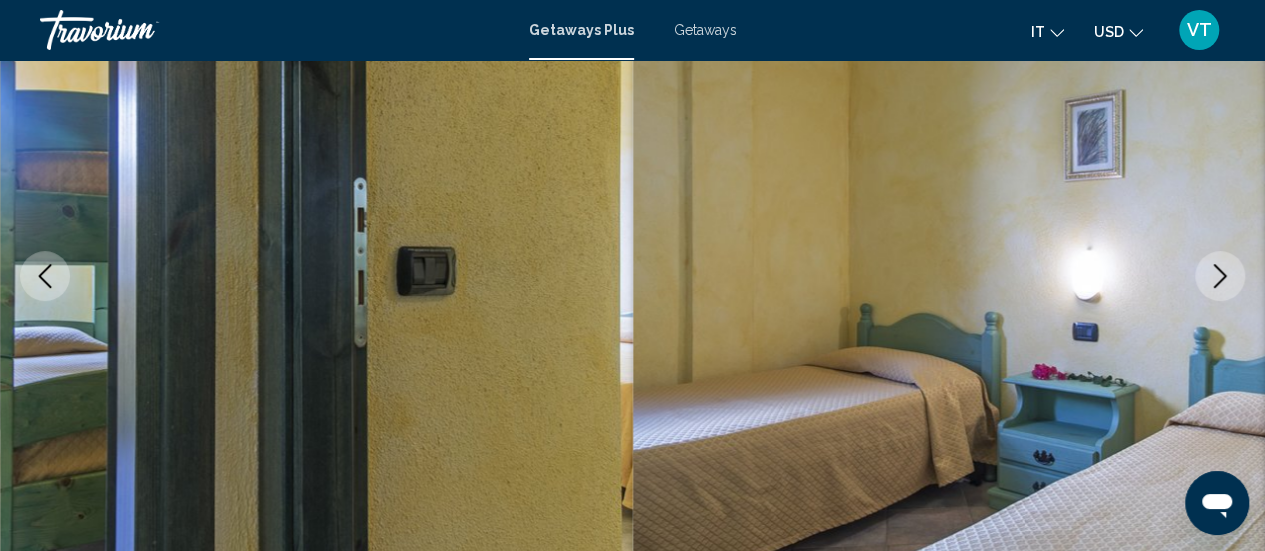 click 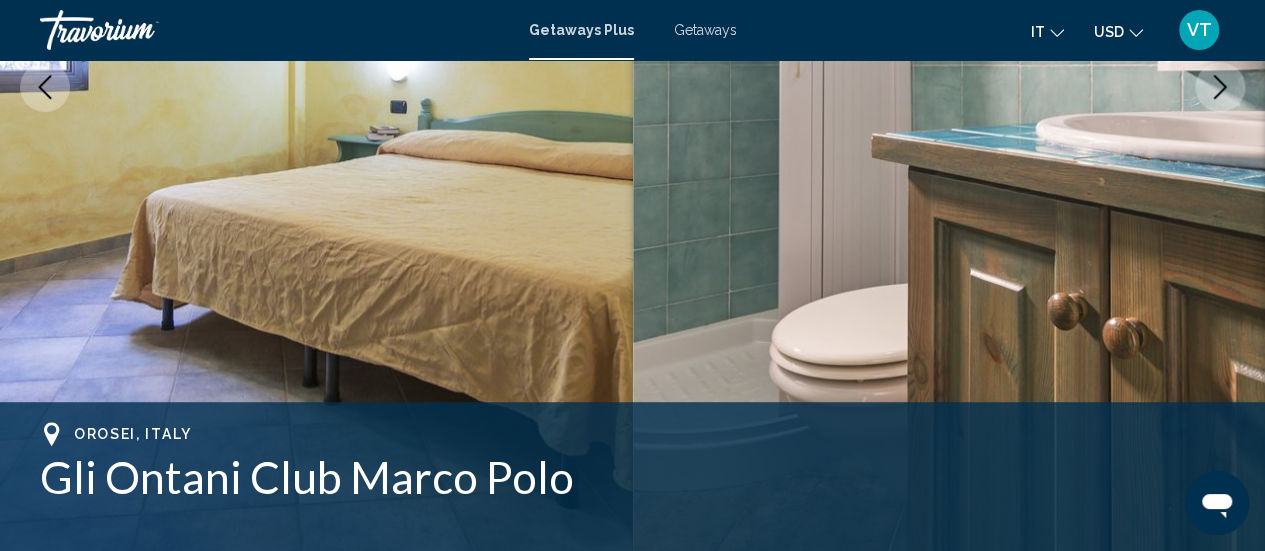 scroll, scrollTop: 457, scrollLeft: 0, axis: vertical 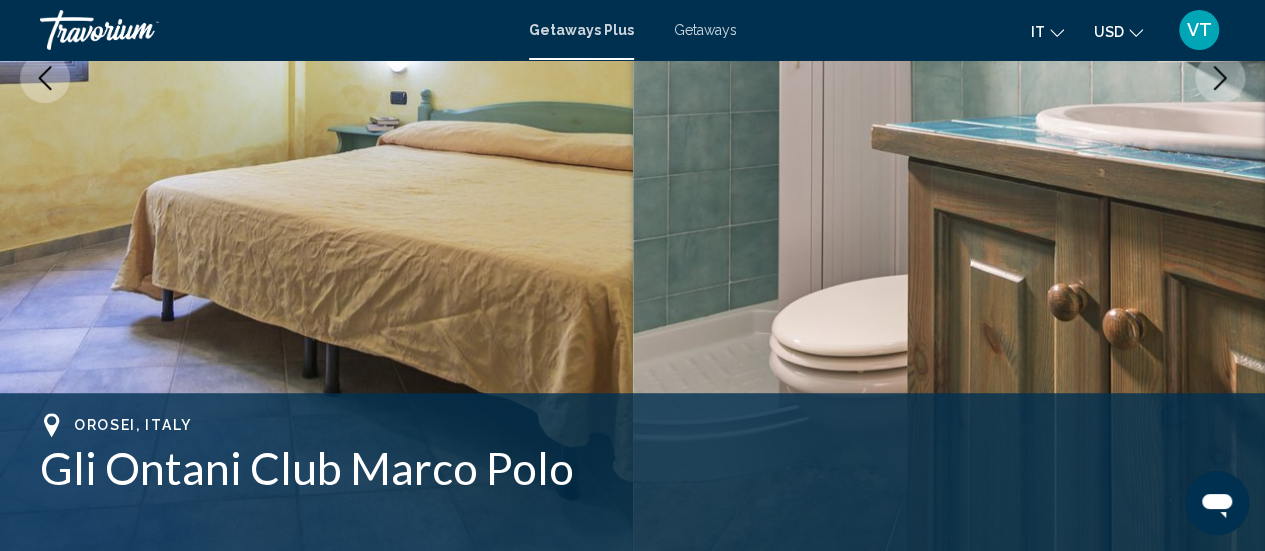 click 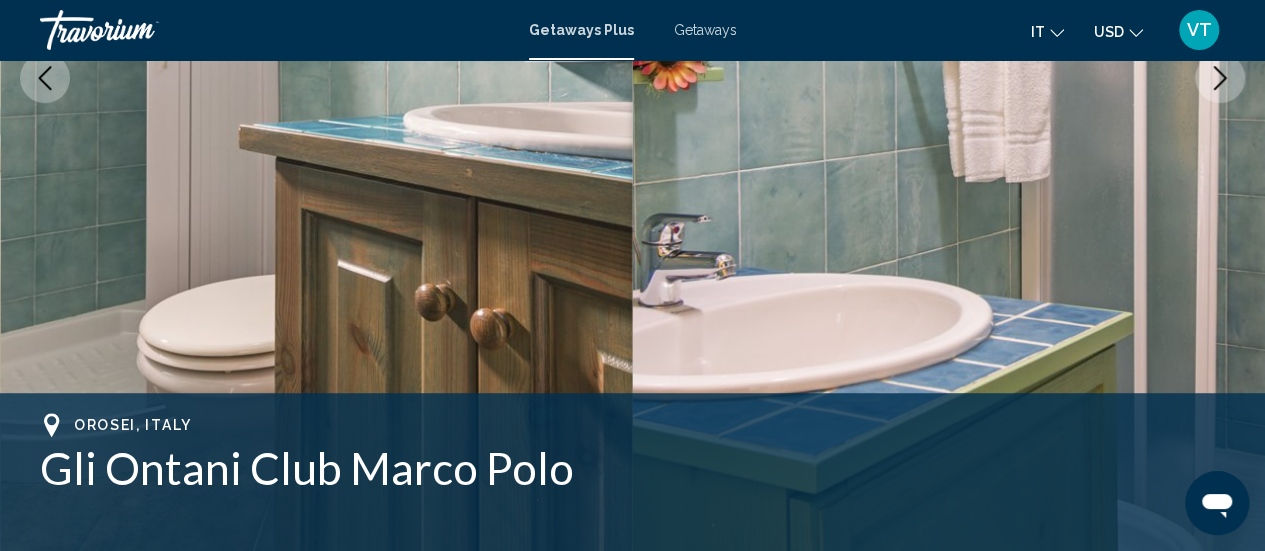 click 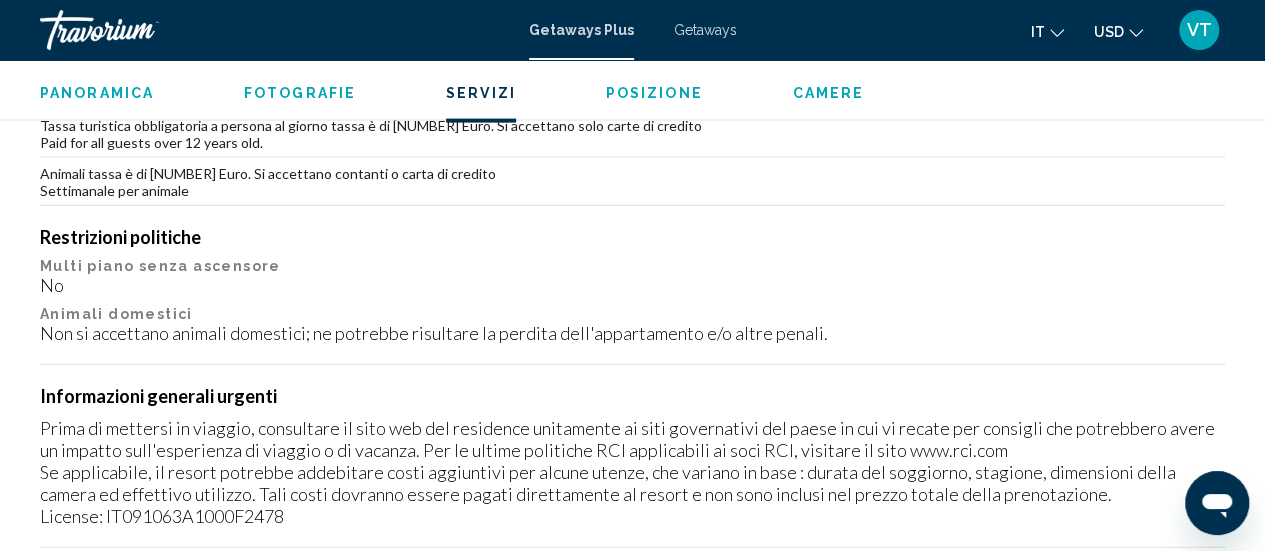 scroll, scrollTop: 2220, scrollLeft: 0, axis: vertical 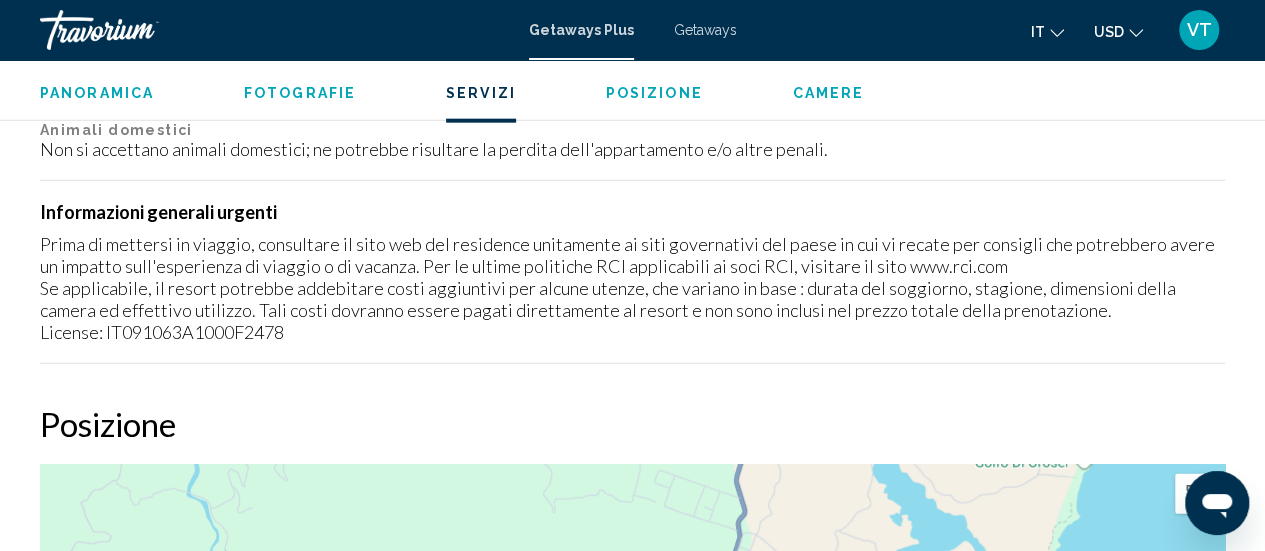 click on "Posizione" at bounding box center [654, 93] 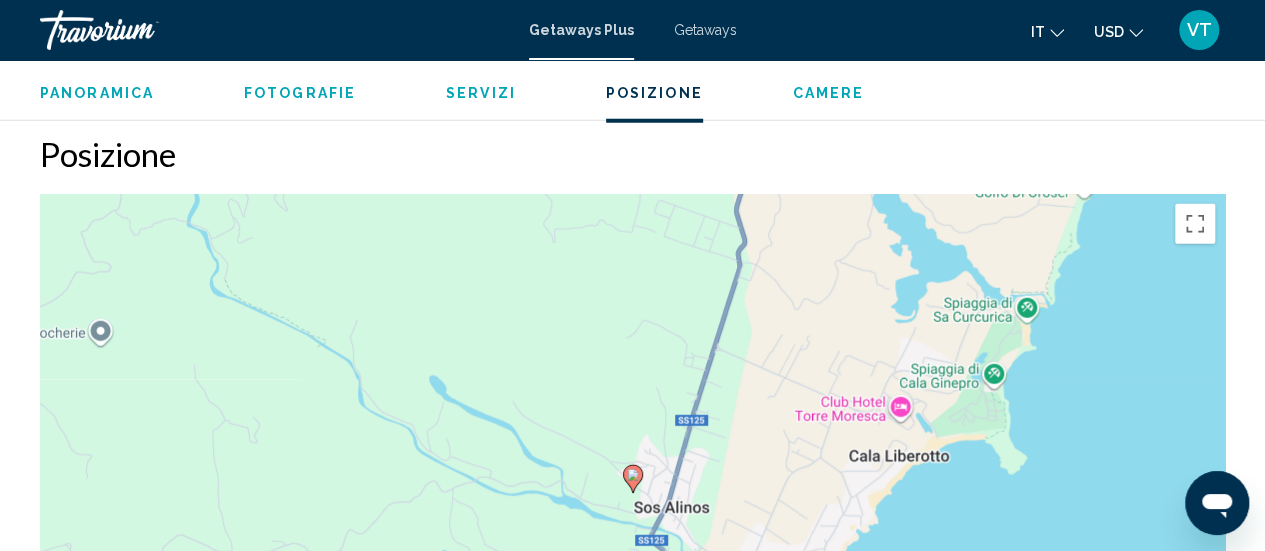 scroll, scrollTop: 2669, scrollLeft: 0, axis: vertical 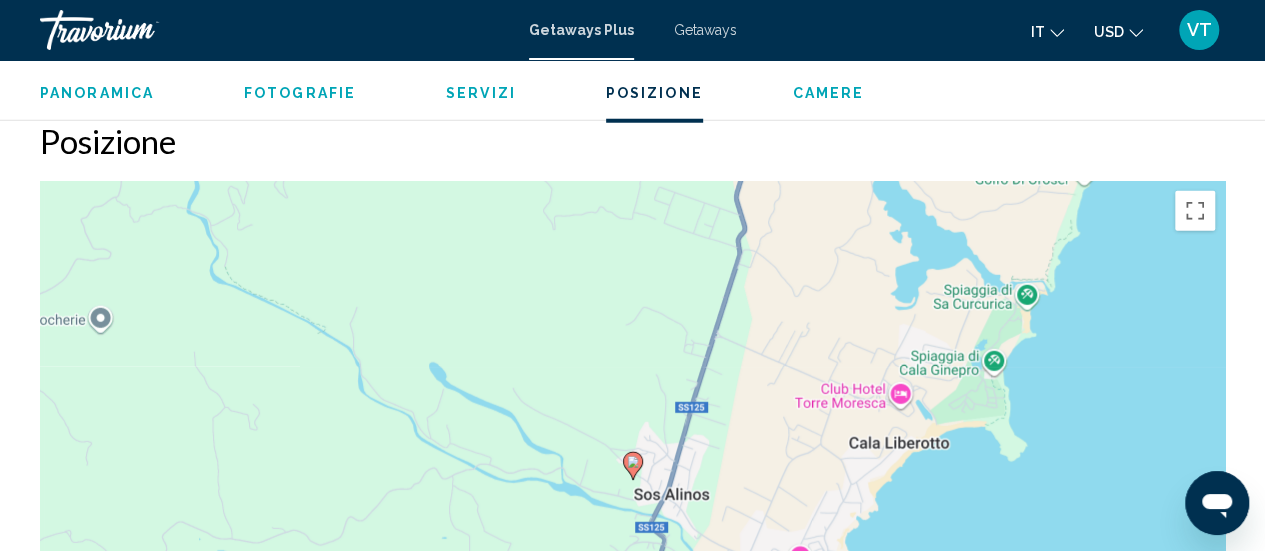 click on "Panoramica" at bounding box center [97, 93] 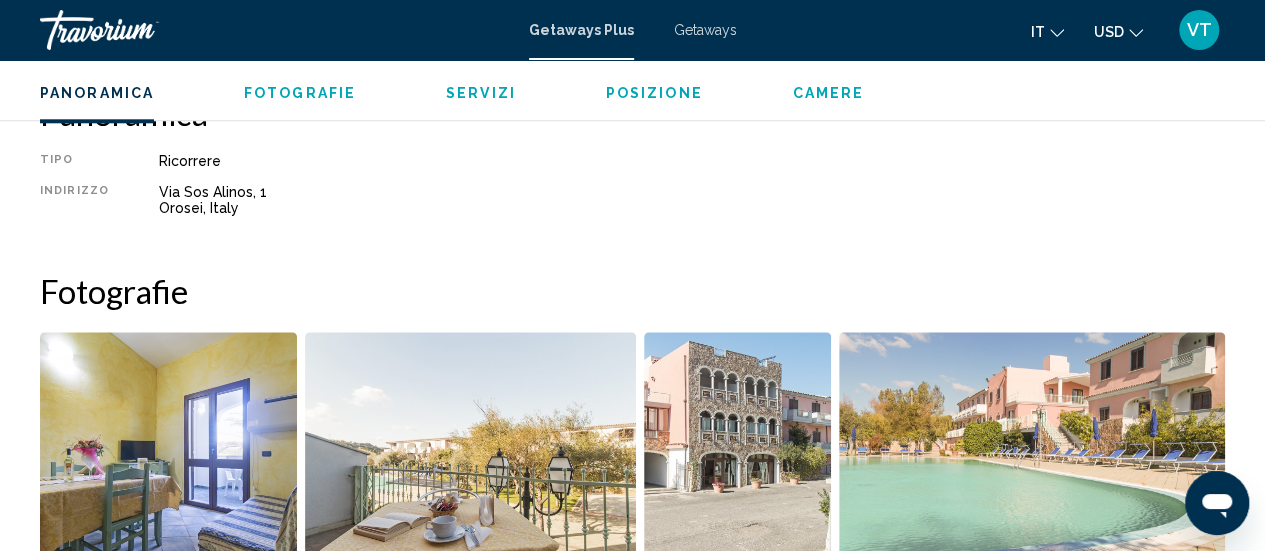 scroll, scrollTop: 990, scrollLeft: 0, axis: vertical 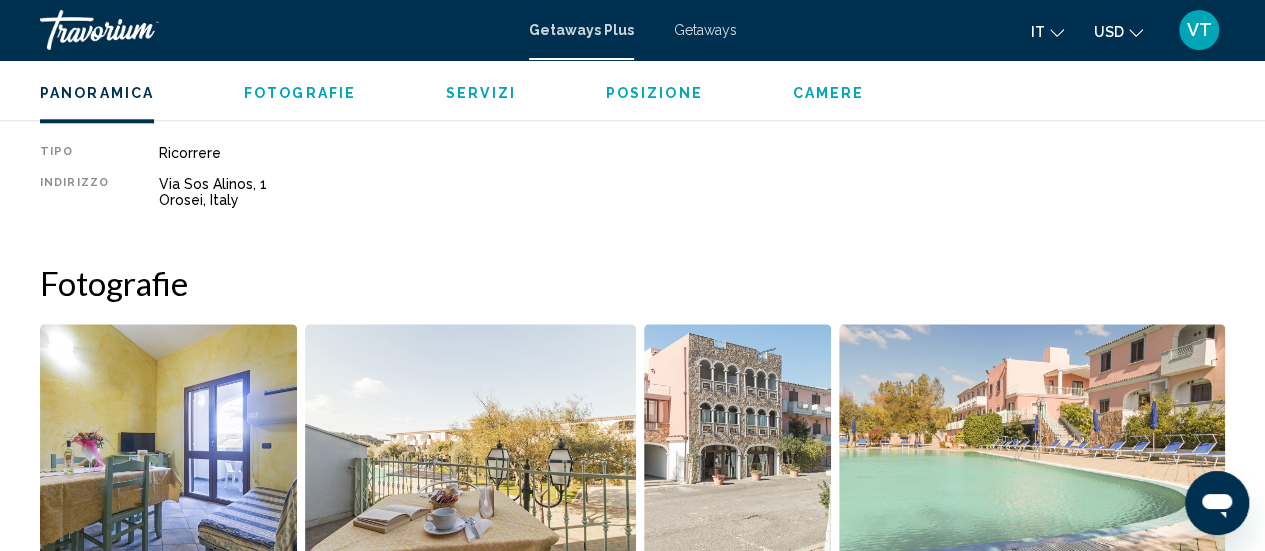 click on "Servizi" at bounding box center [481, 93] 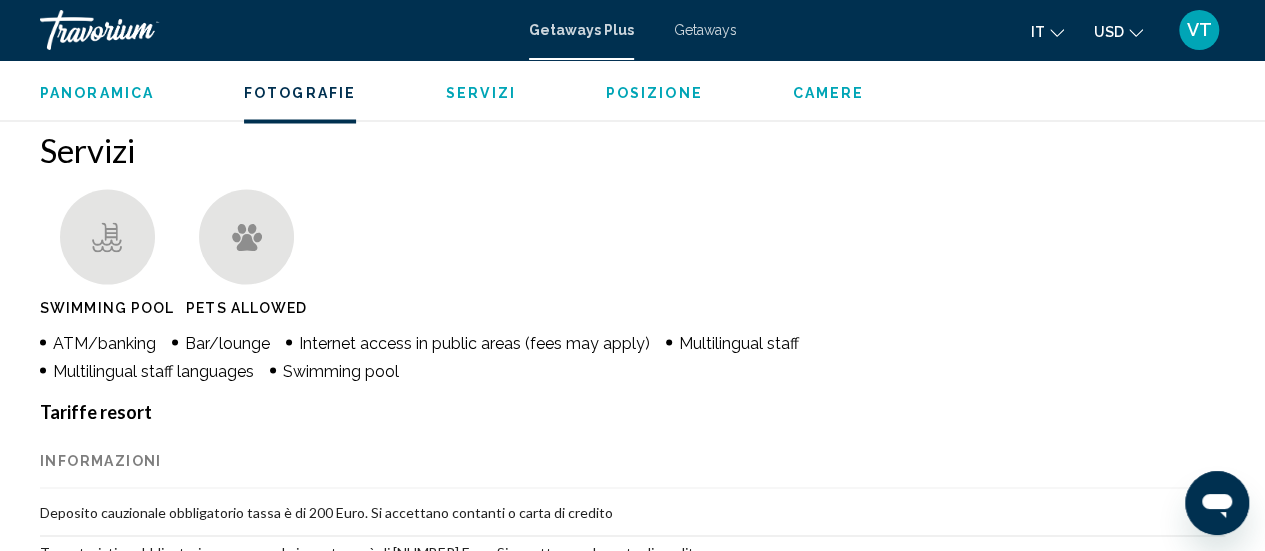 scroll, scrollTop: 1784, scrollLeft: 0, axis: vertical 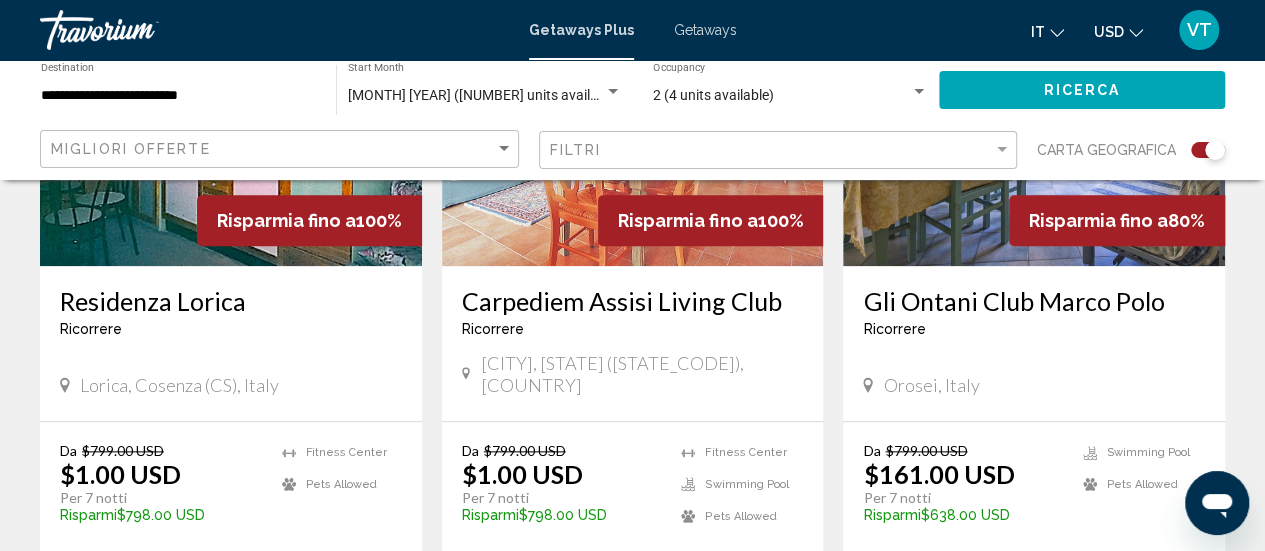 click at bounding box center [1034, 106] 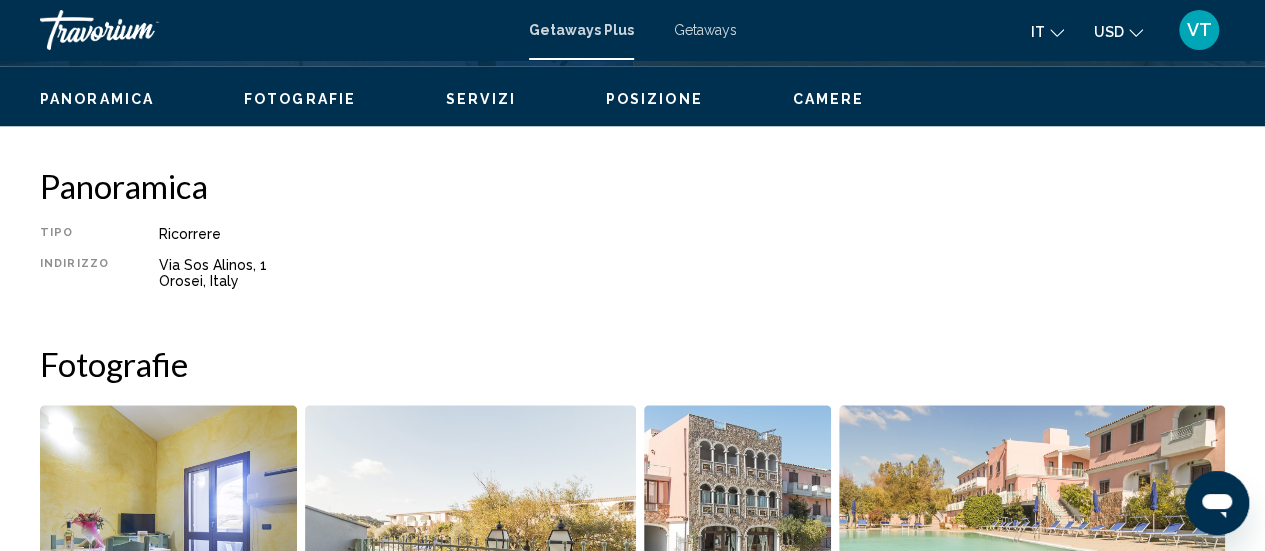 scroll, scrollTop: 259, scrollLeft: 0, axis: vertical 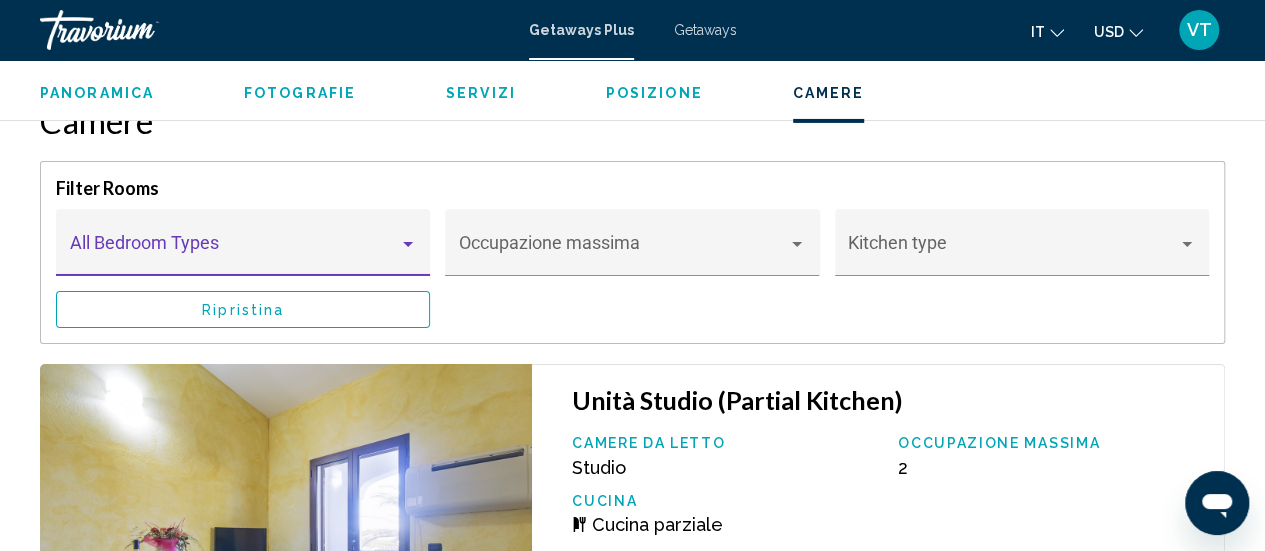 click at bounding box center (408, 244) 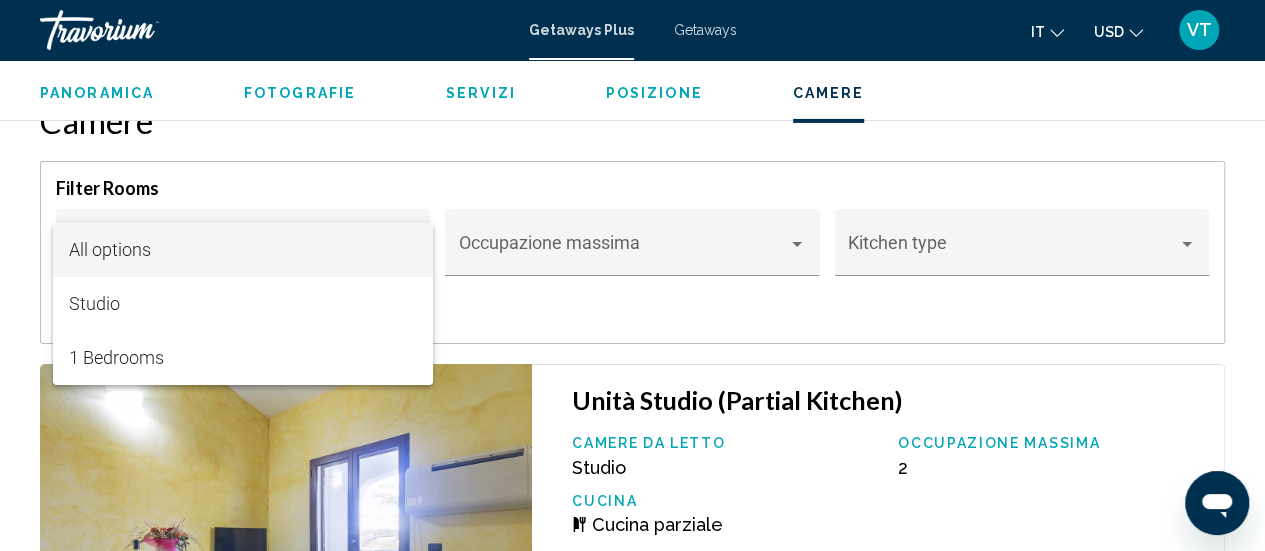 click at bounding box center [632, 275] 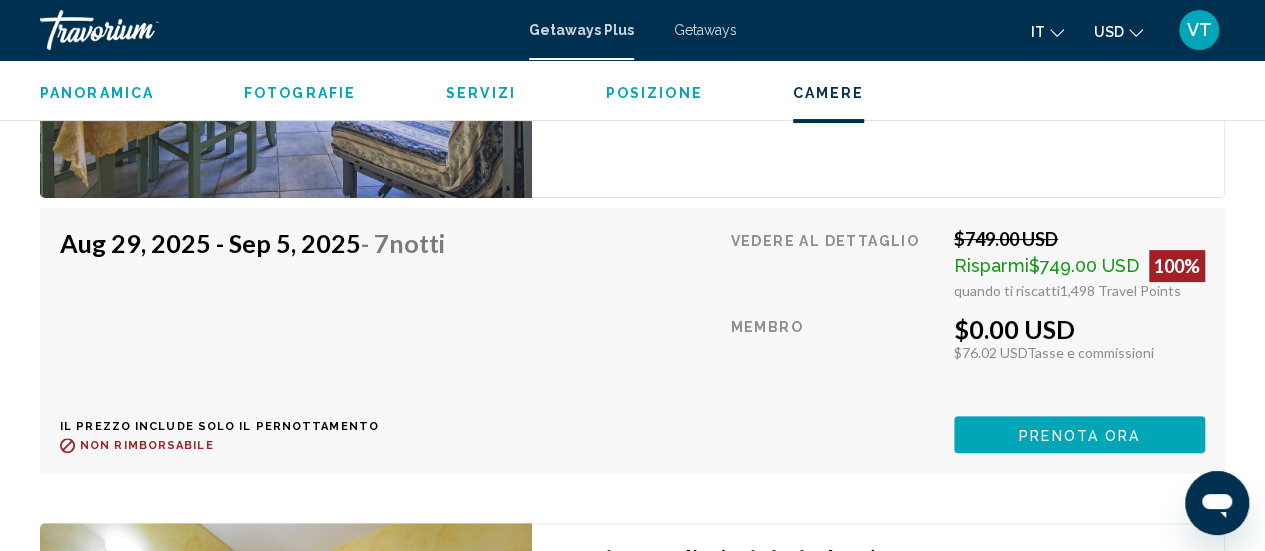 scroll, scrollTop: 3868, scrollLeft: 0, axis: vertical 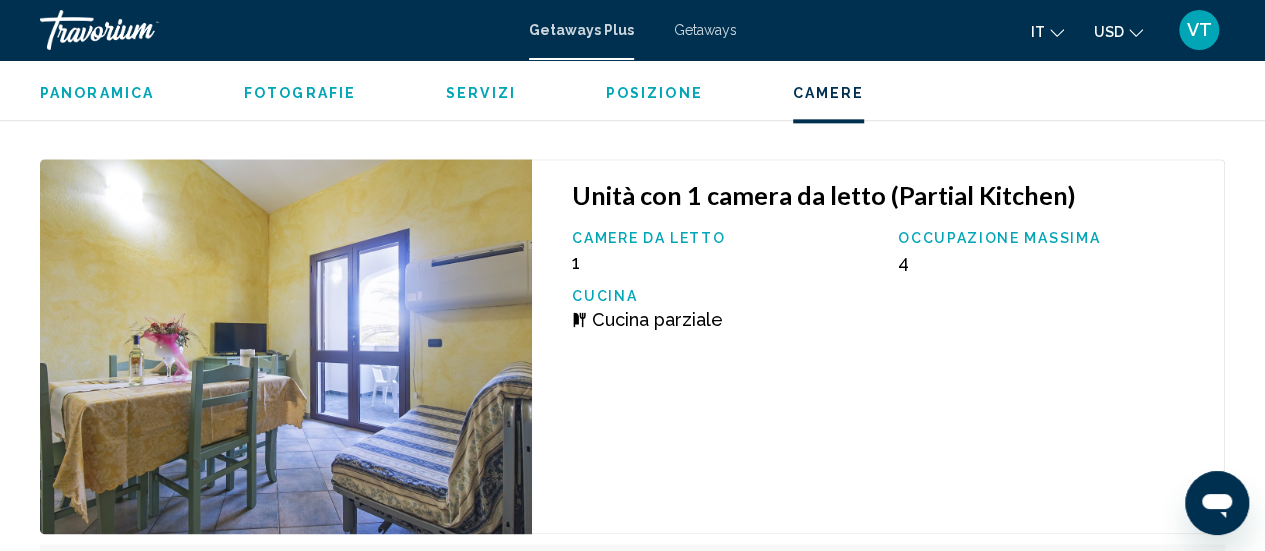 click at bounding box center [286, -1054] 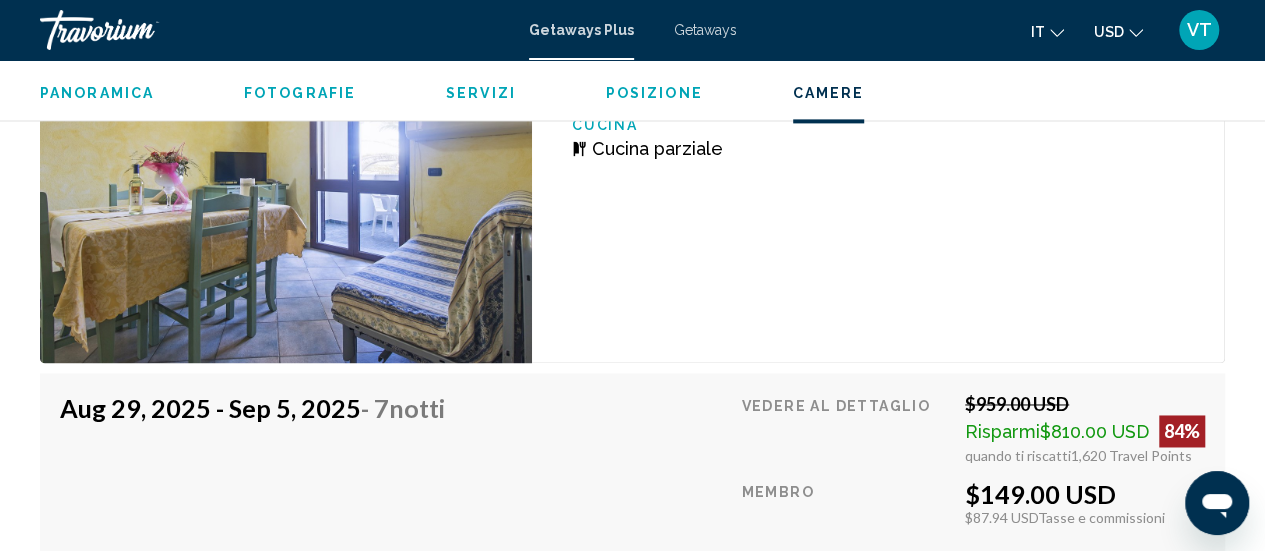 scroll, scrollTop: 5182, scrollLeft: 0, axis: vertical 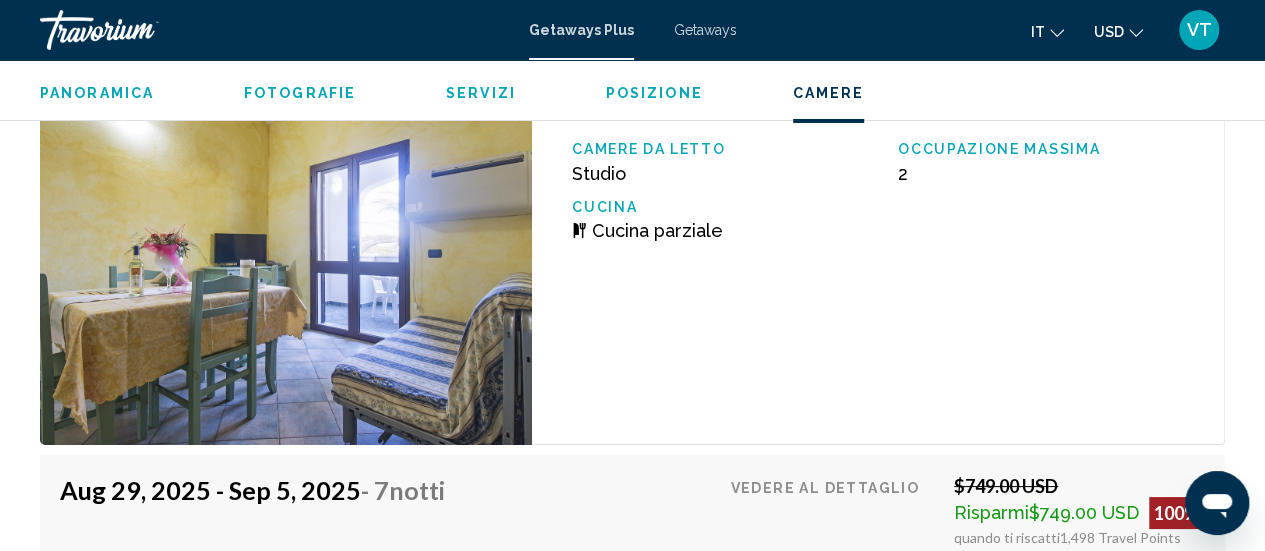 click 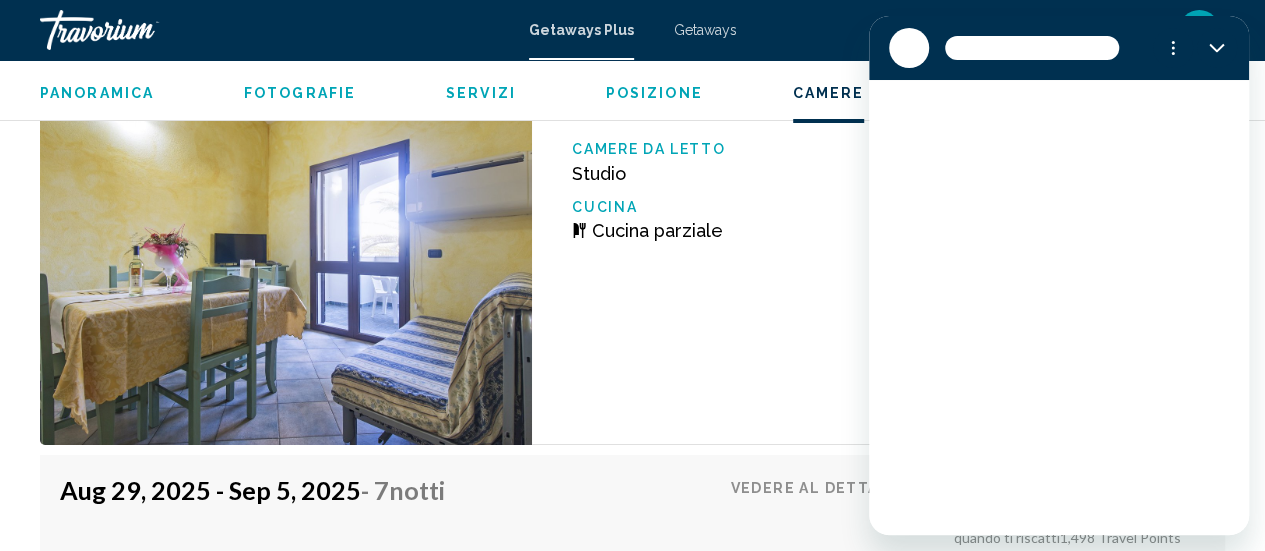 scroll, scrollTop: 0, scrollLeft: 0, axis: both 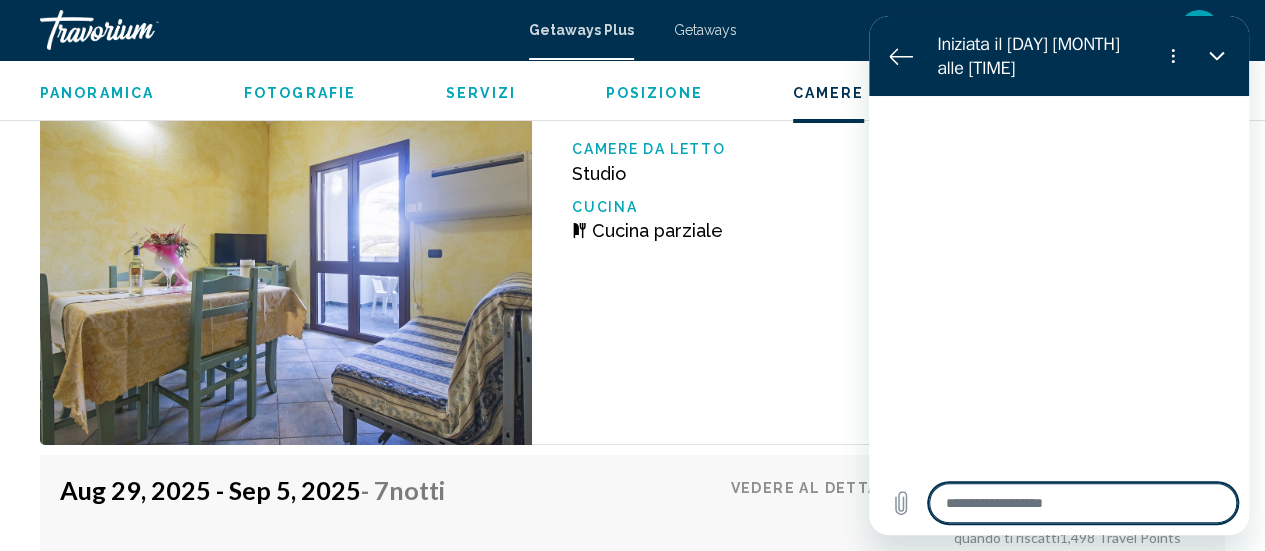 type on "*" 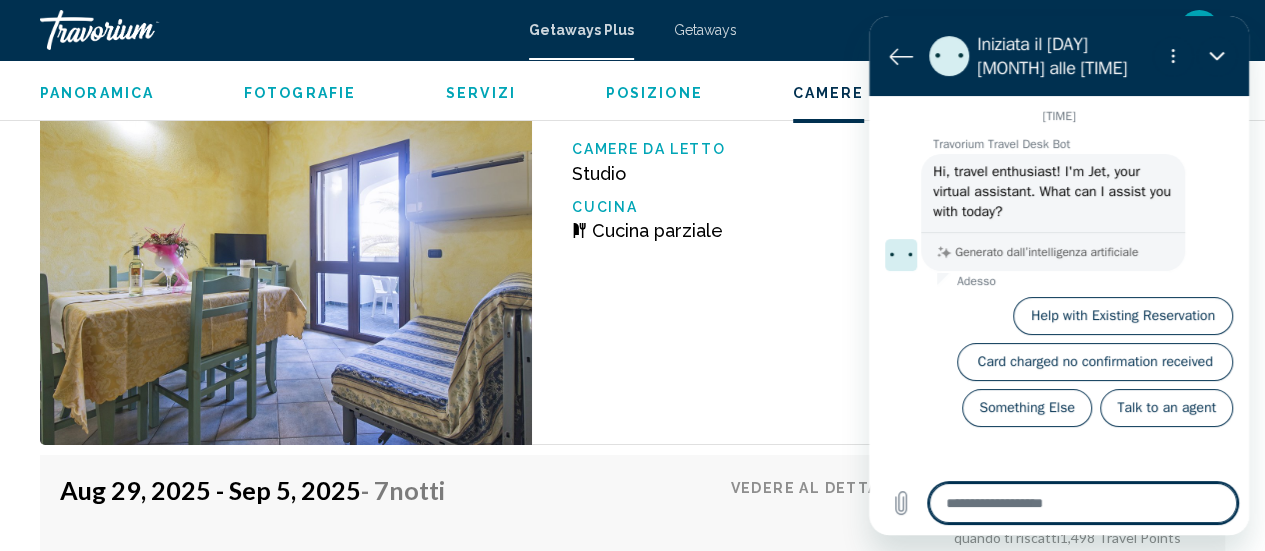 click on "Unità Studio (Partial Kitchen) Camere da letto Studio Occupazione massima 2 Cucina
Cucina parziale" at bounding box center [878, 257] 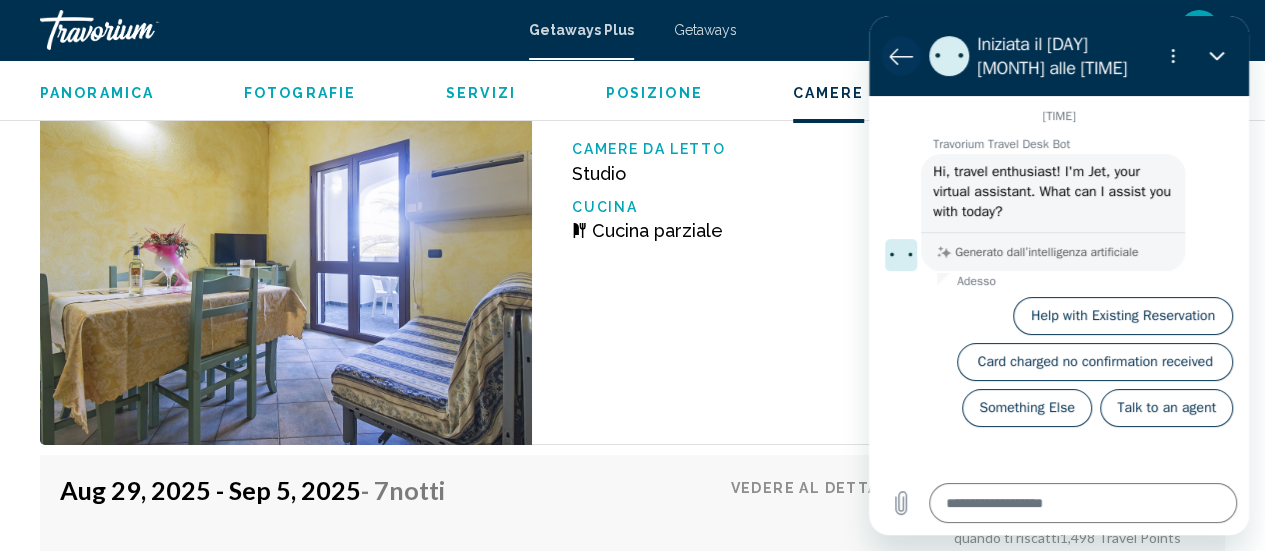 click 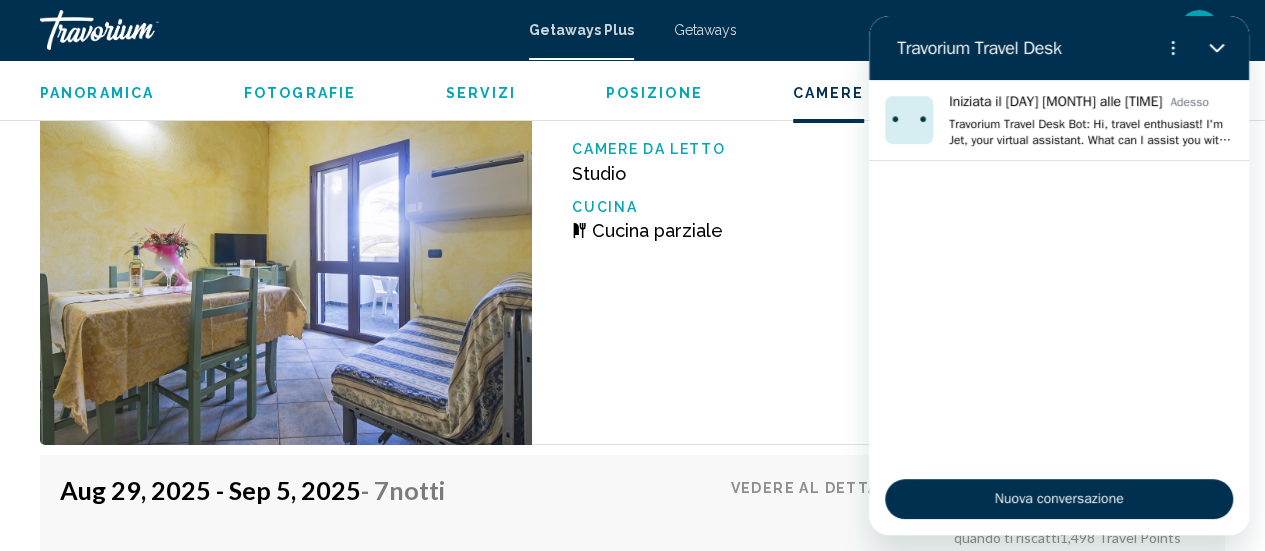 click on "Unità Studio (Partial Kitchen) Camere da letto Studio Occupazione massima 2 Cucina
Cucina parziale" at bounding box center (878, 257) 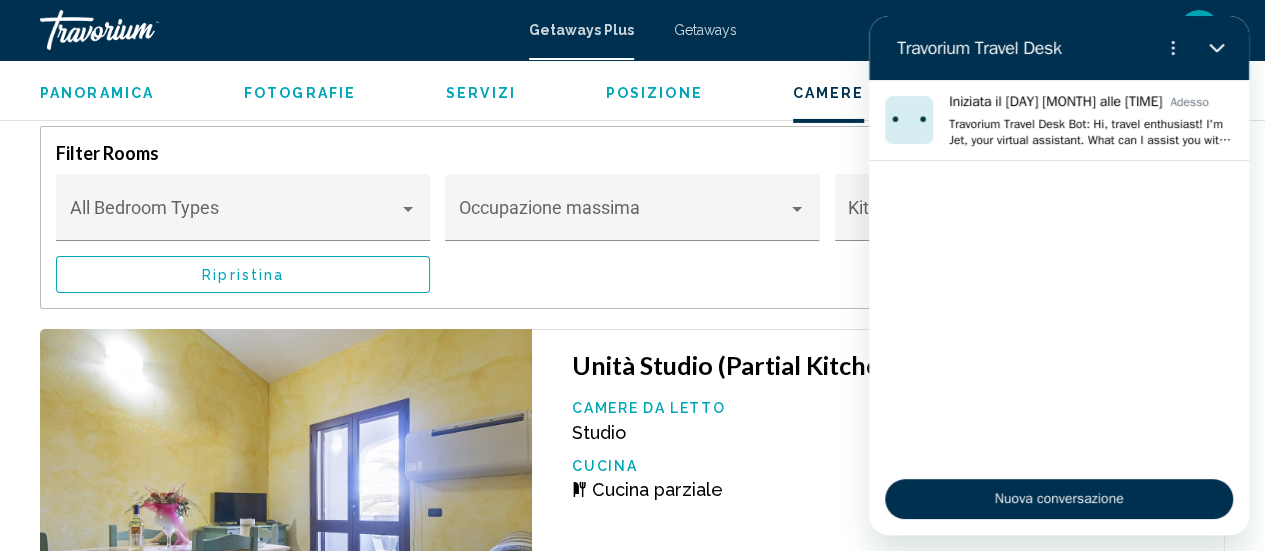 scroll, scrollTop: 3450, scrollLeft: 0, axis: vertical 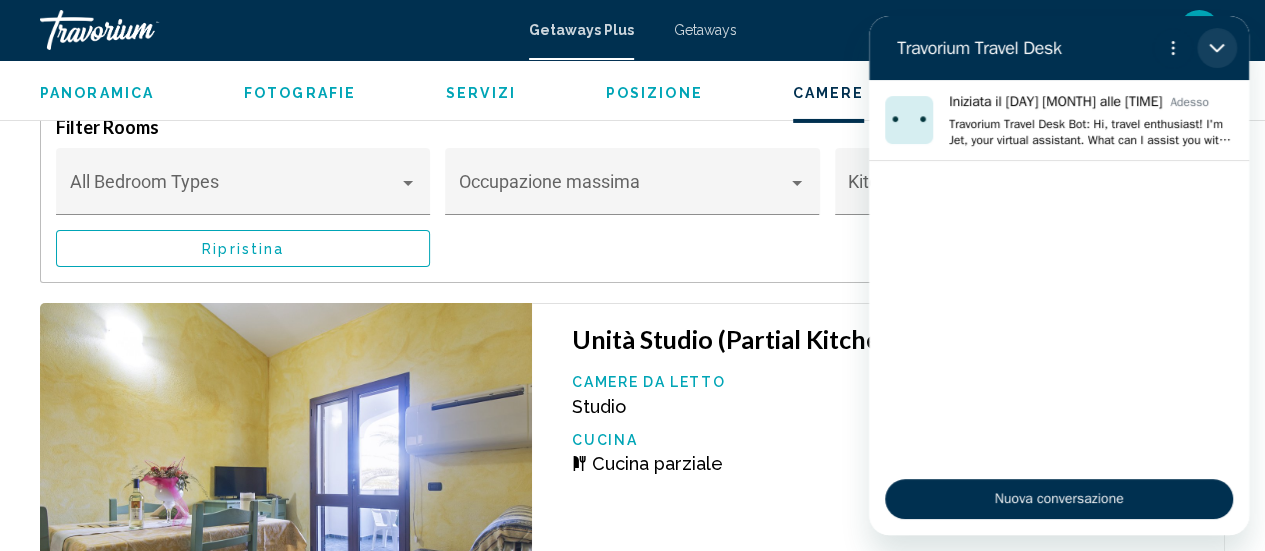click 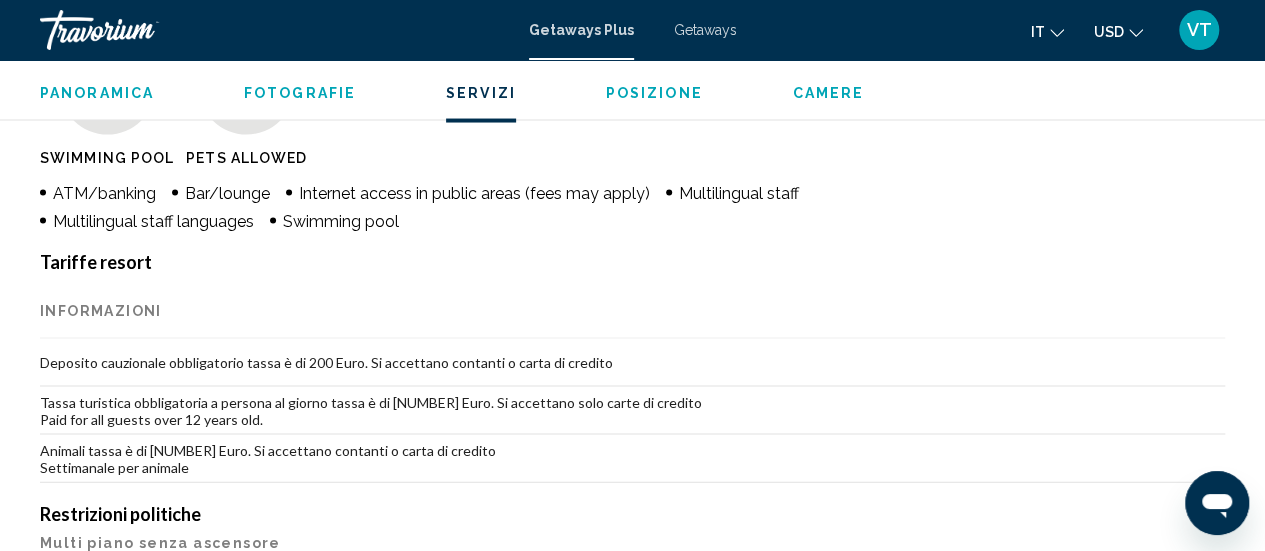 scroll, scrollTop: 1934, scrollLeft: 0, axis: vertical 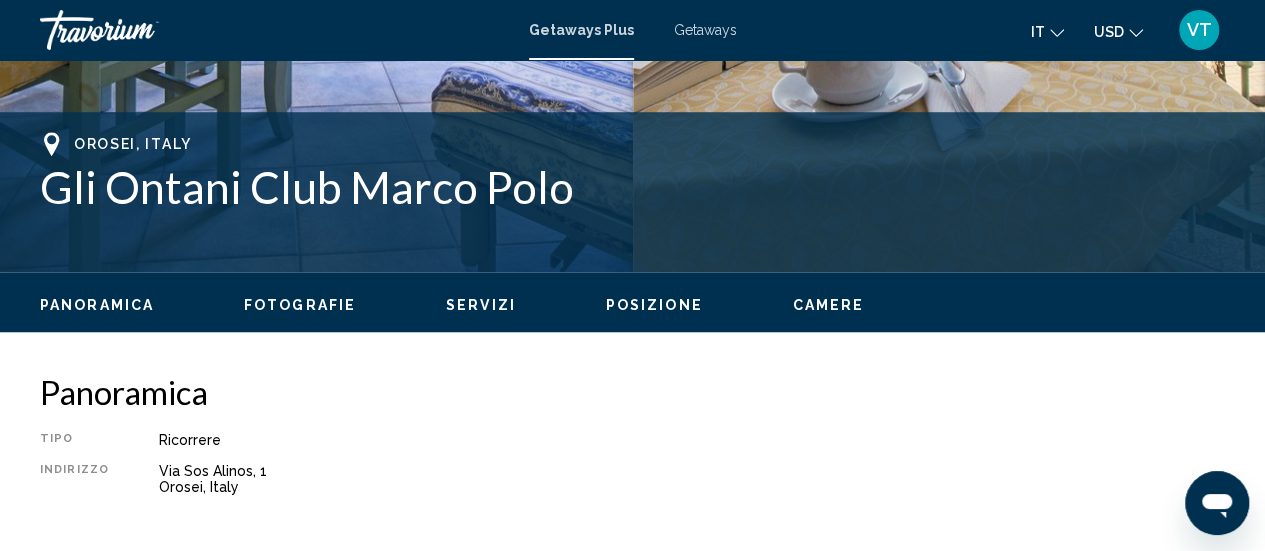 click on "Camere" at bounding box center [829, 305] 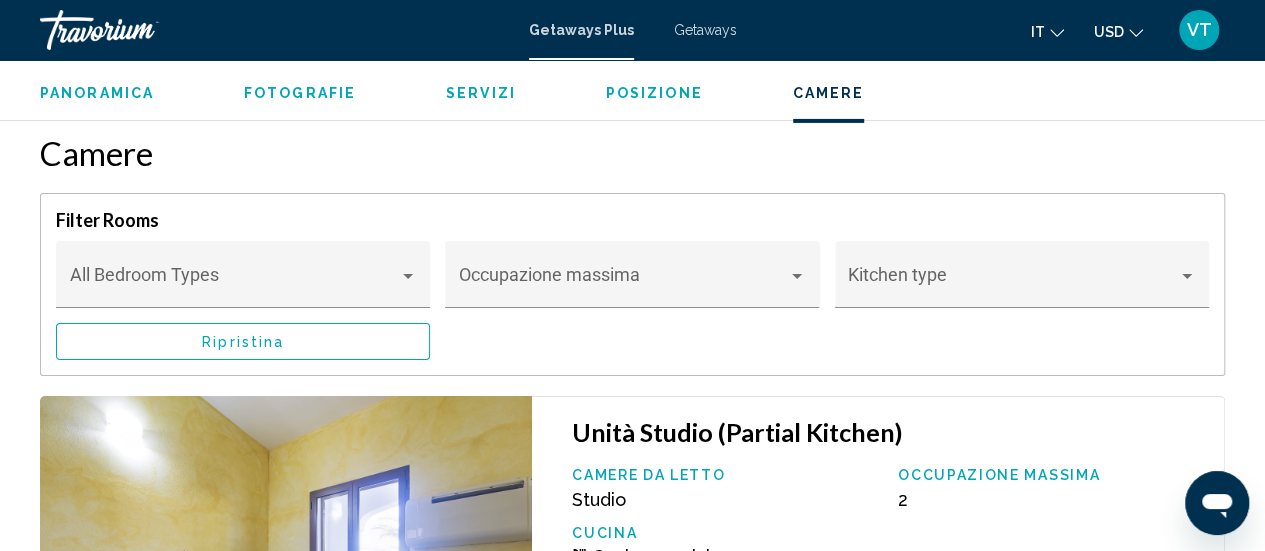 scroll, scrollTop: 3368, scrollLeft: 0, axis: vertical 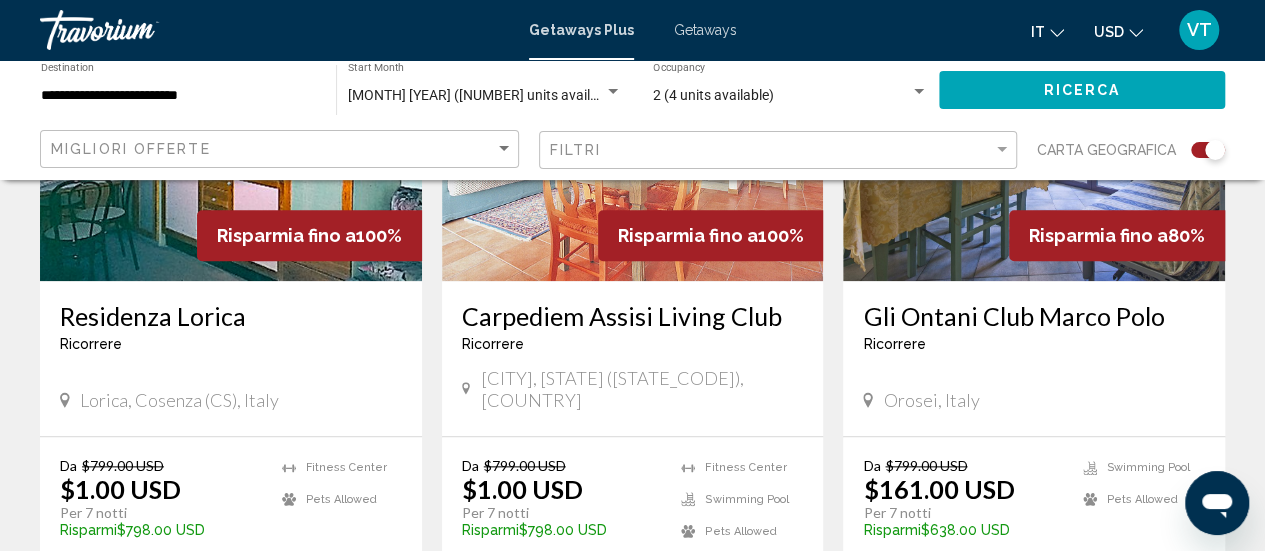 click on "Risparmia fino a  100%" at bounding box center [309, 235] 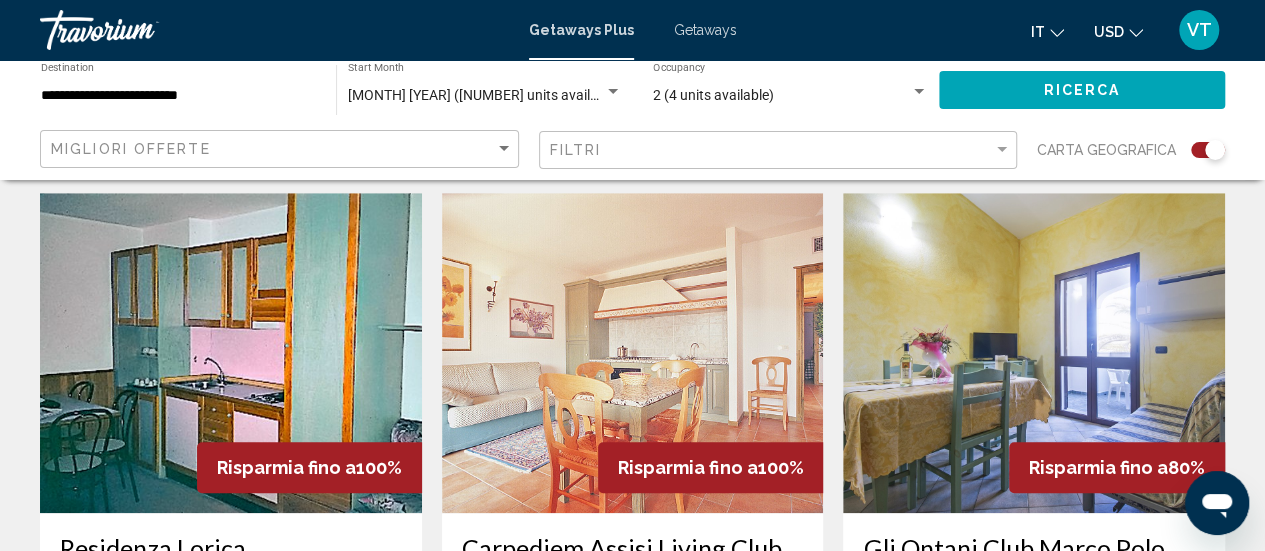 scroll, scrollTop: 718, scrollLeft: 0, axis: vertical 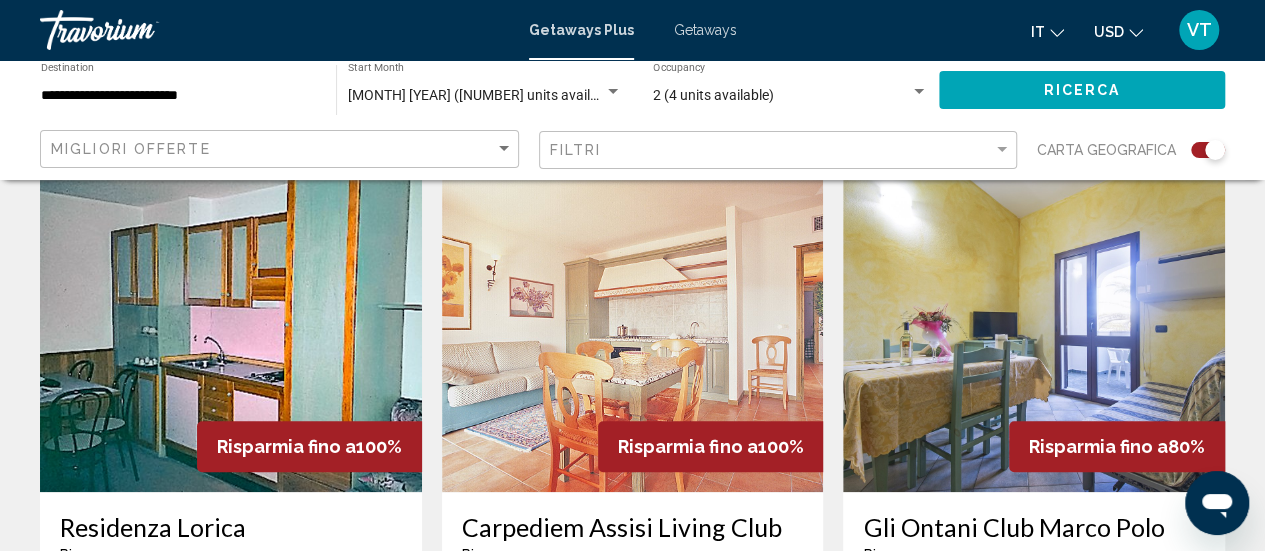 click at bounding box center [231, 332] 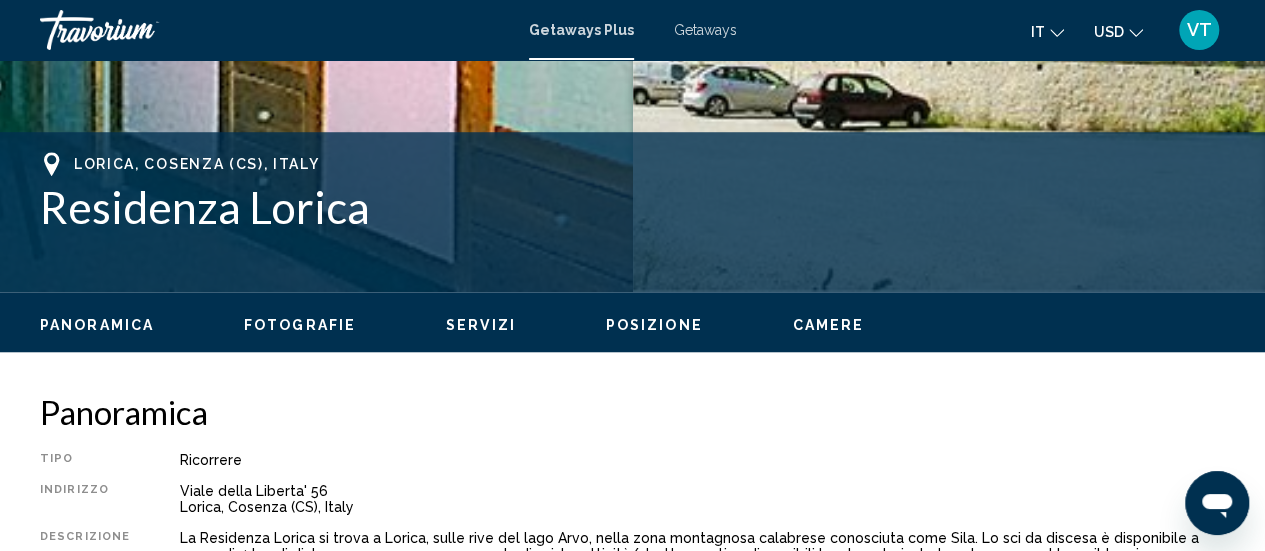 scroll, scrollTop: 259, scrollLeft: 0, axis: vertical 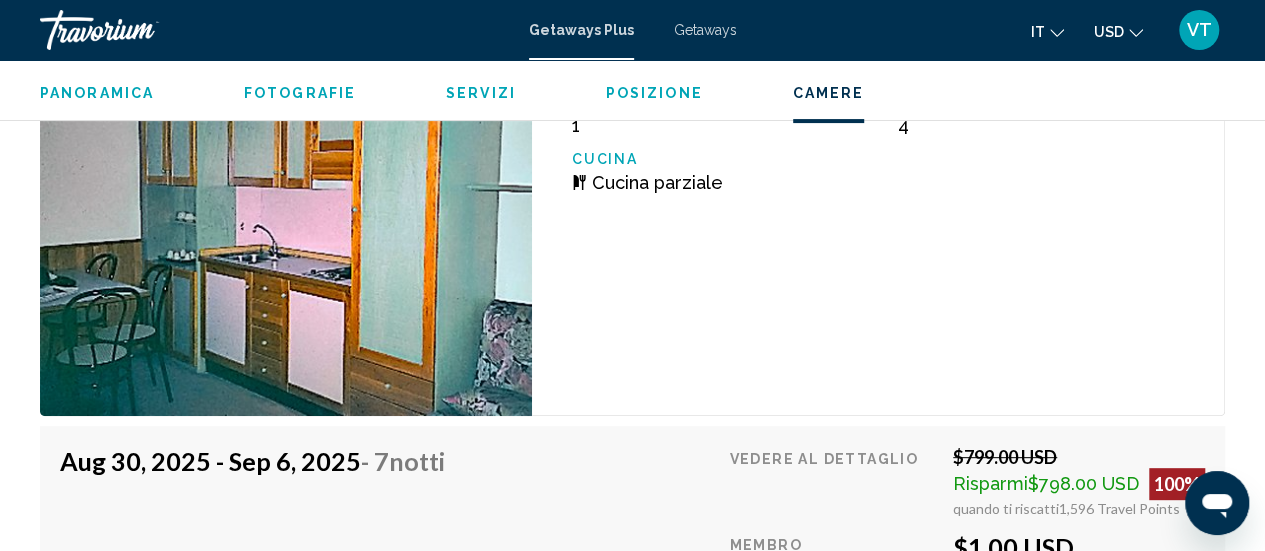 drag, startPoint x: 1264, startPoint y: 82, endPoint x: 32, endPoint y: 0, distance: 1234.7258 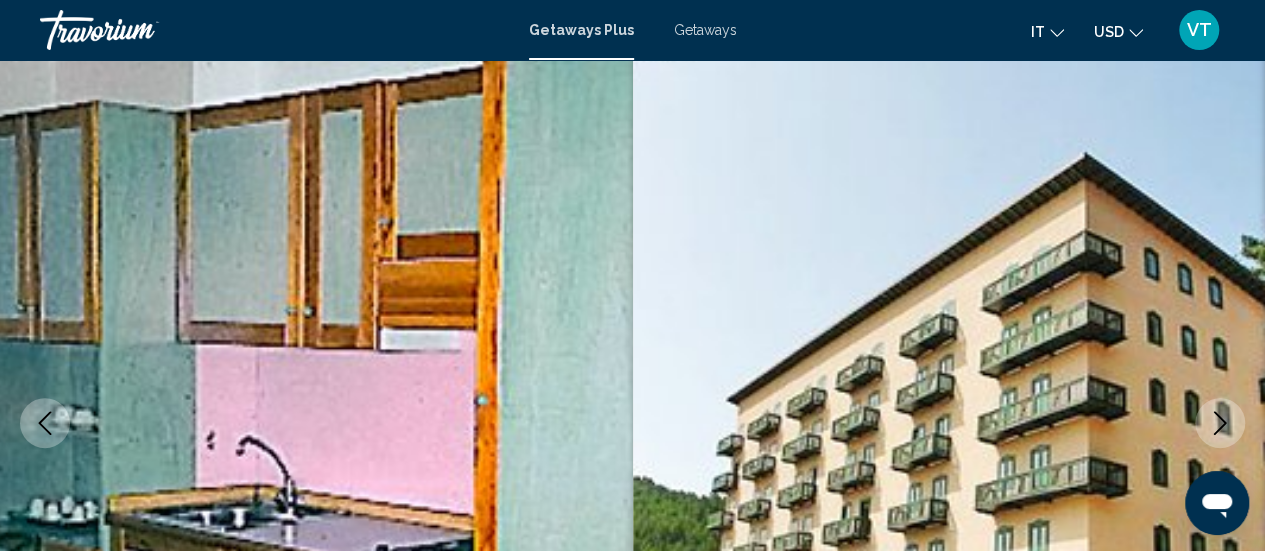scroll, scrollTop: 0, scrollLeft: 0, axis: both 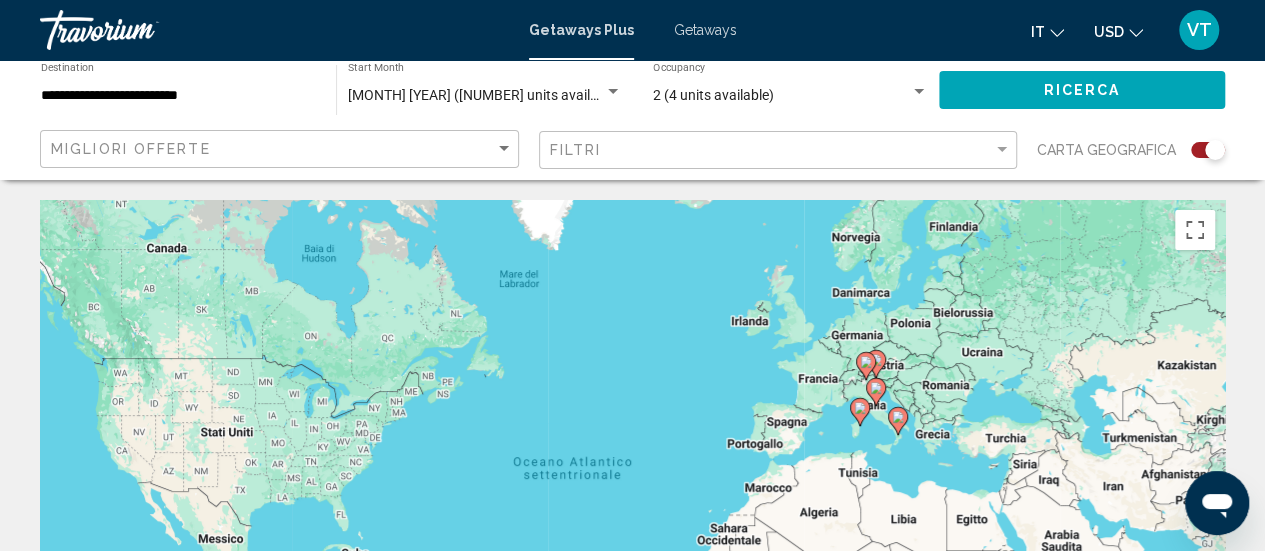 click at bounding box center [613, 92] 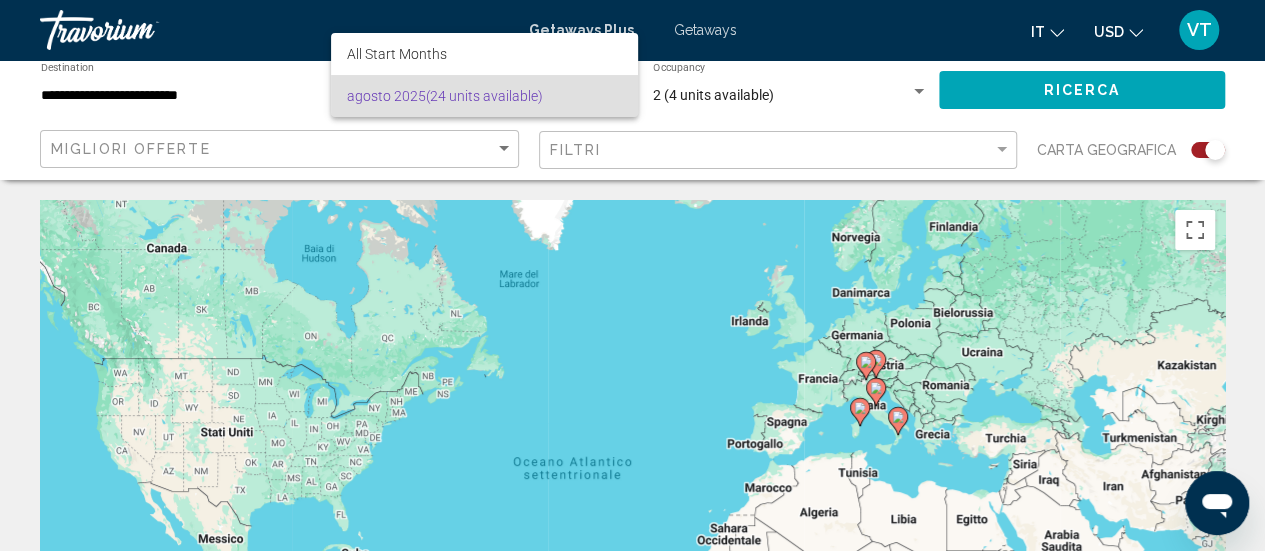 click at bounding box center (632, 275) 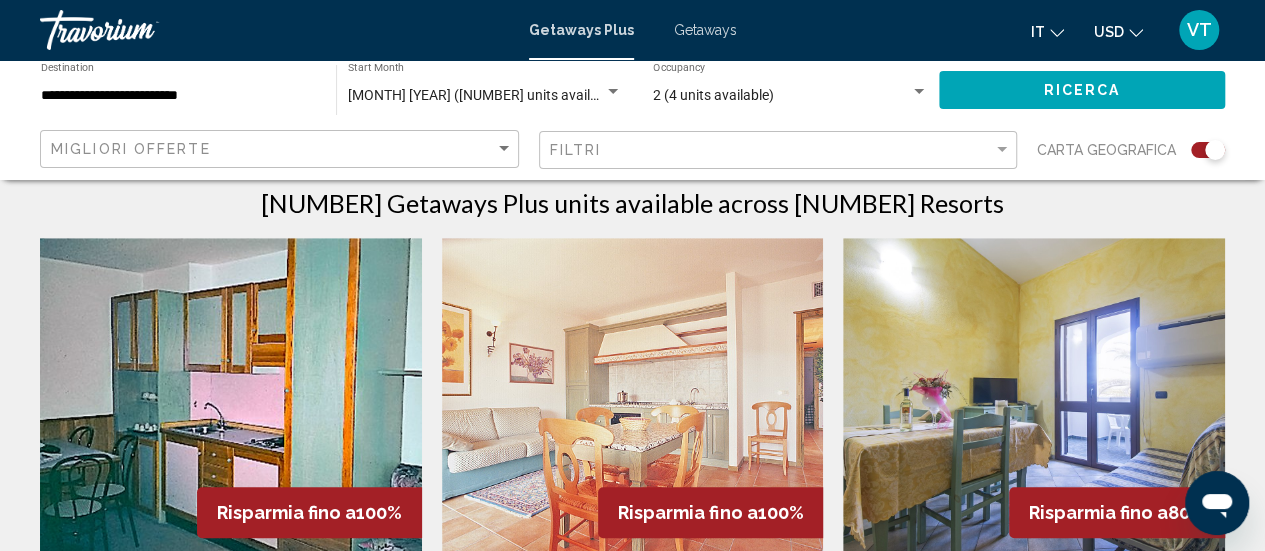 scroll, scrollTop: 0, scrollLeft: 0, axis: both 